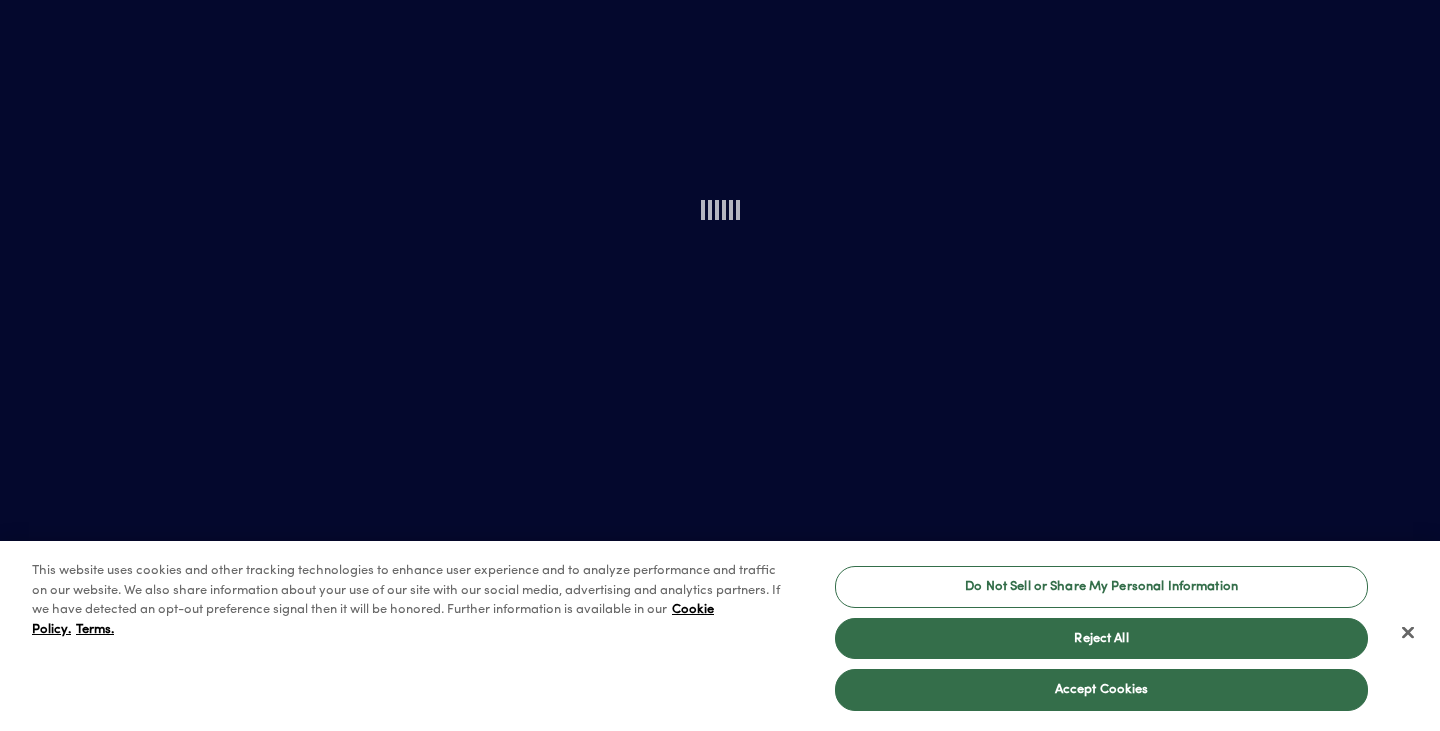 scroll, scrollTop: 0, scrollLeft: 0, axis: both 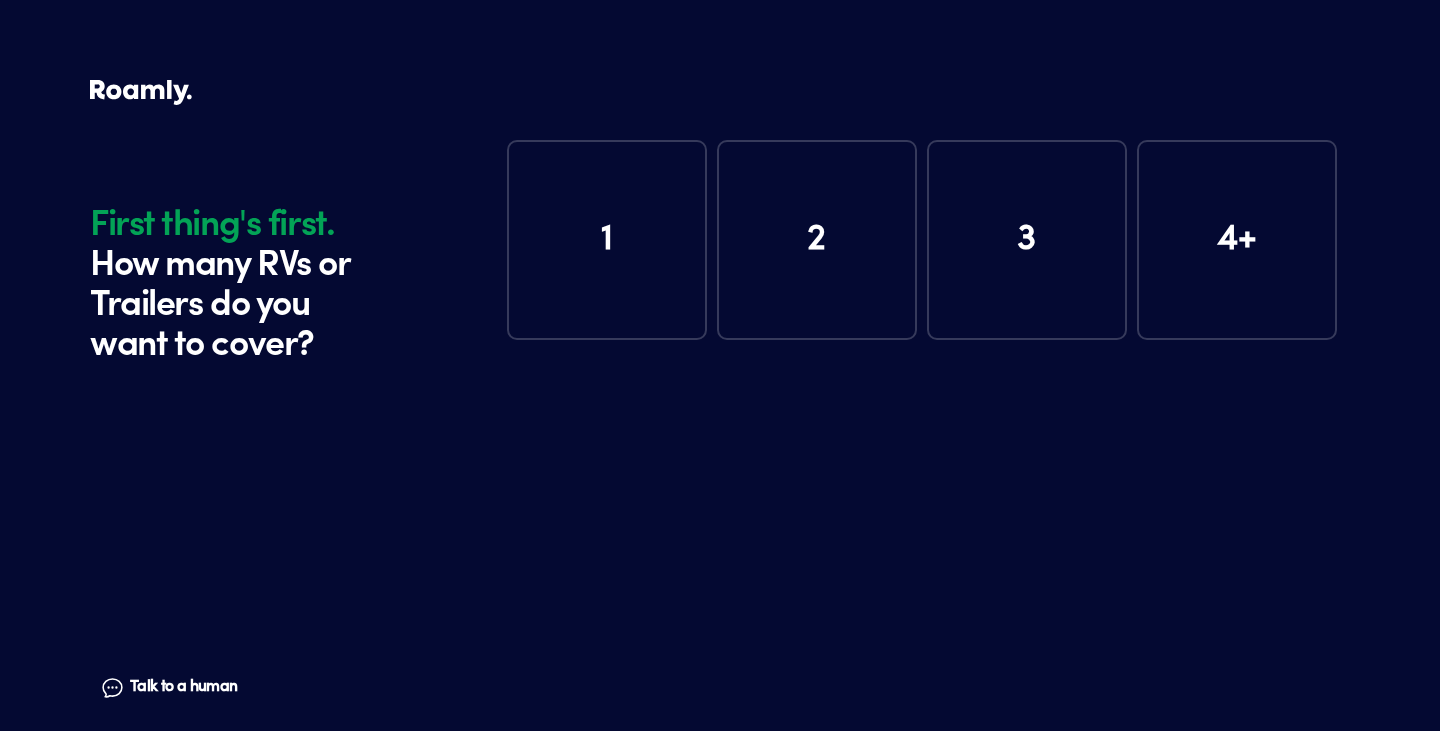 click on "First thing's first. How many RVs or Trailers do you want to cover? Talk to a human Chat First thing's first. How many RVs or Trailers do you want to cover? Talk to a human Chat 1 2 3 4+" at bounding box center [720, 365] 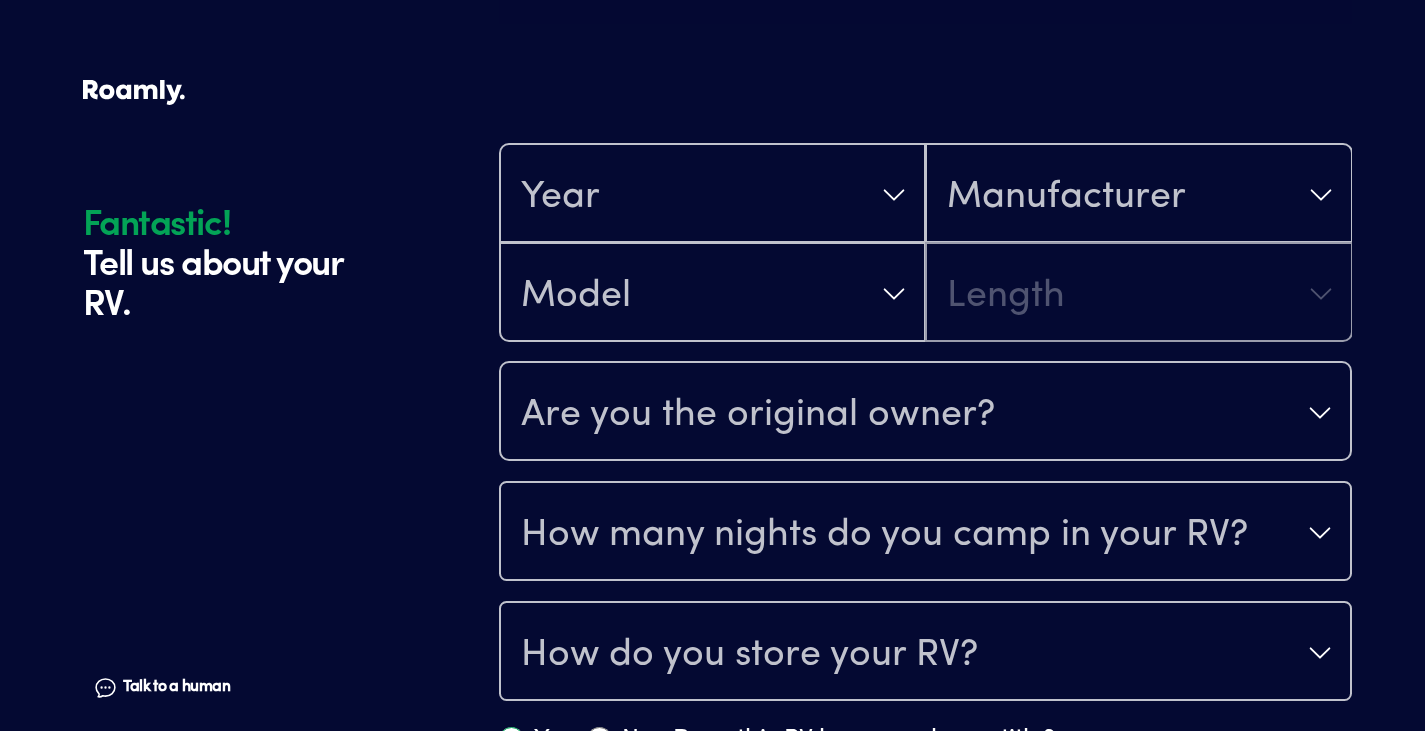 scroll, scrollTop: 390, scrollLeft: 0, axis: vertical 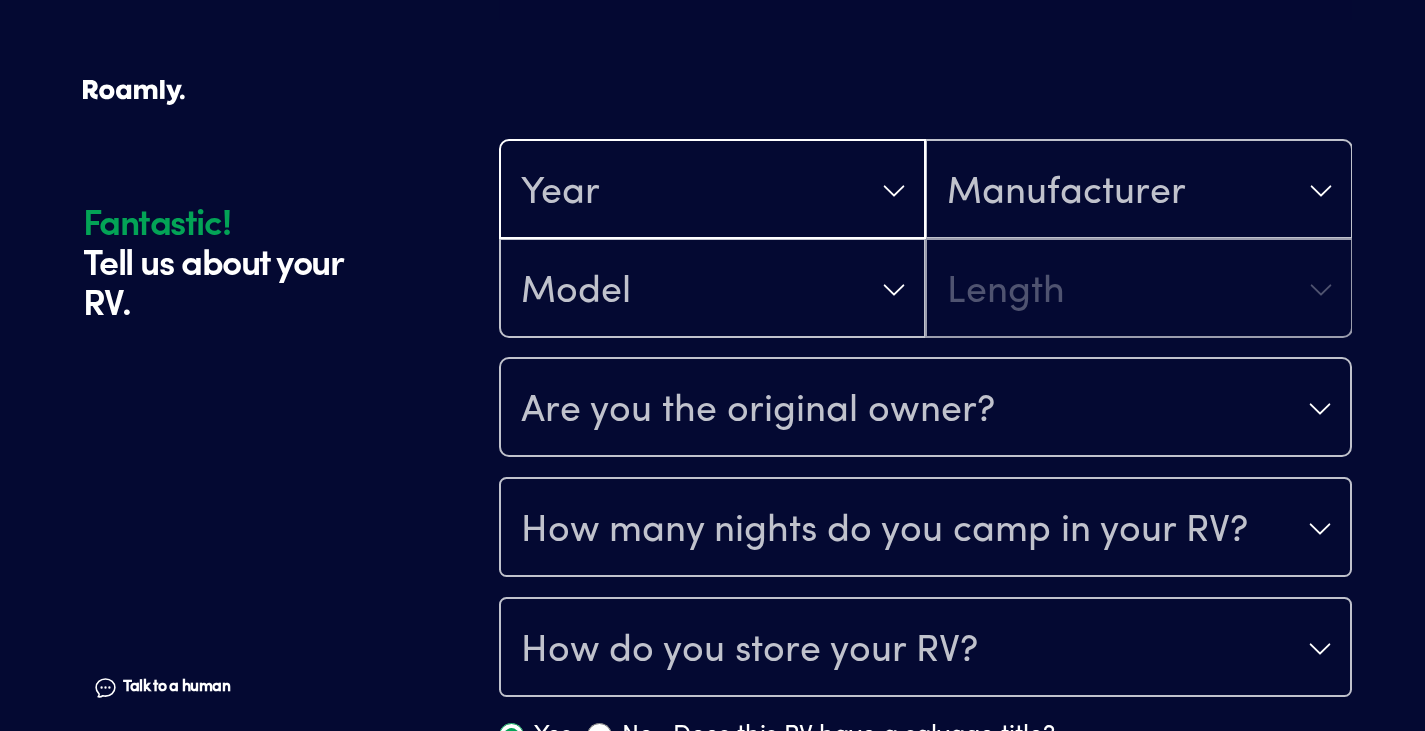 click on "Year" at bounding box center [712, 191] 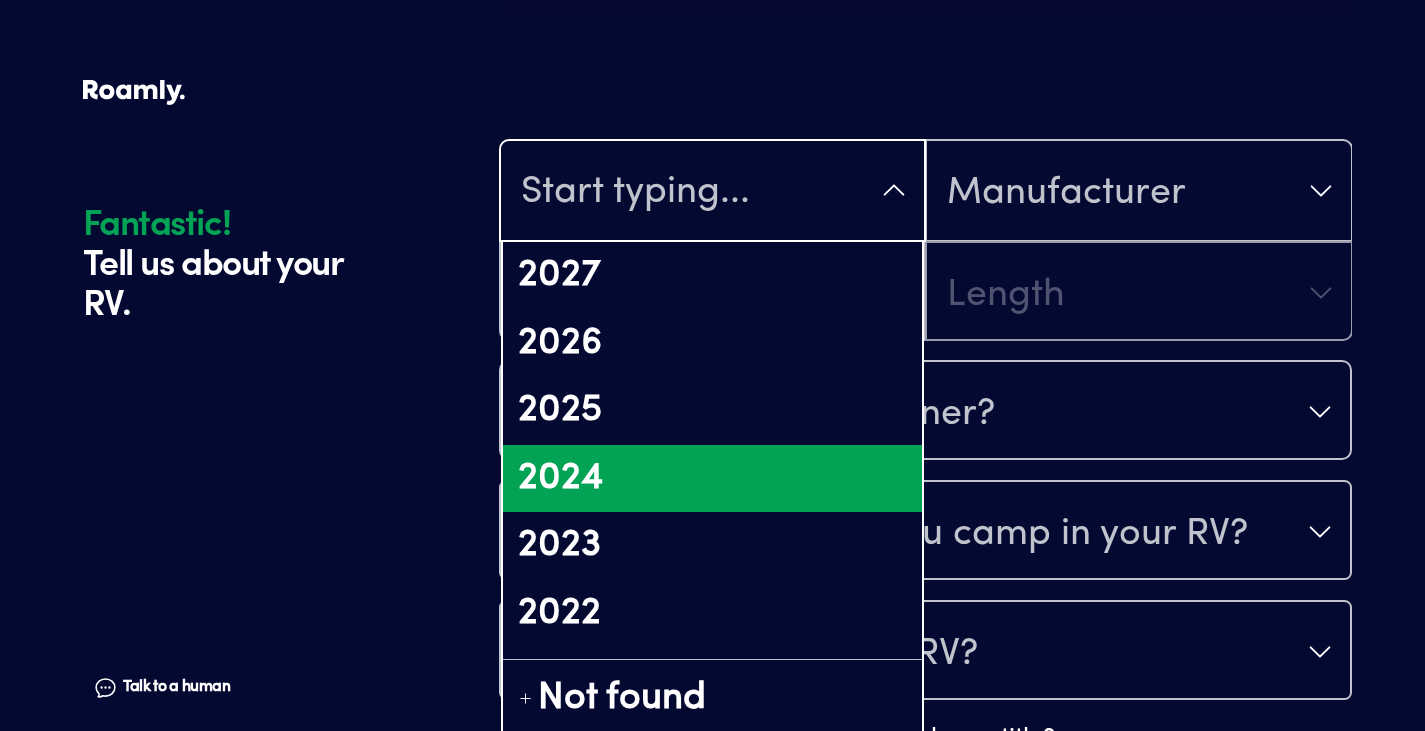 click on "2024" at bounding box center [712, 479] 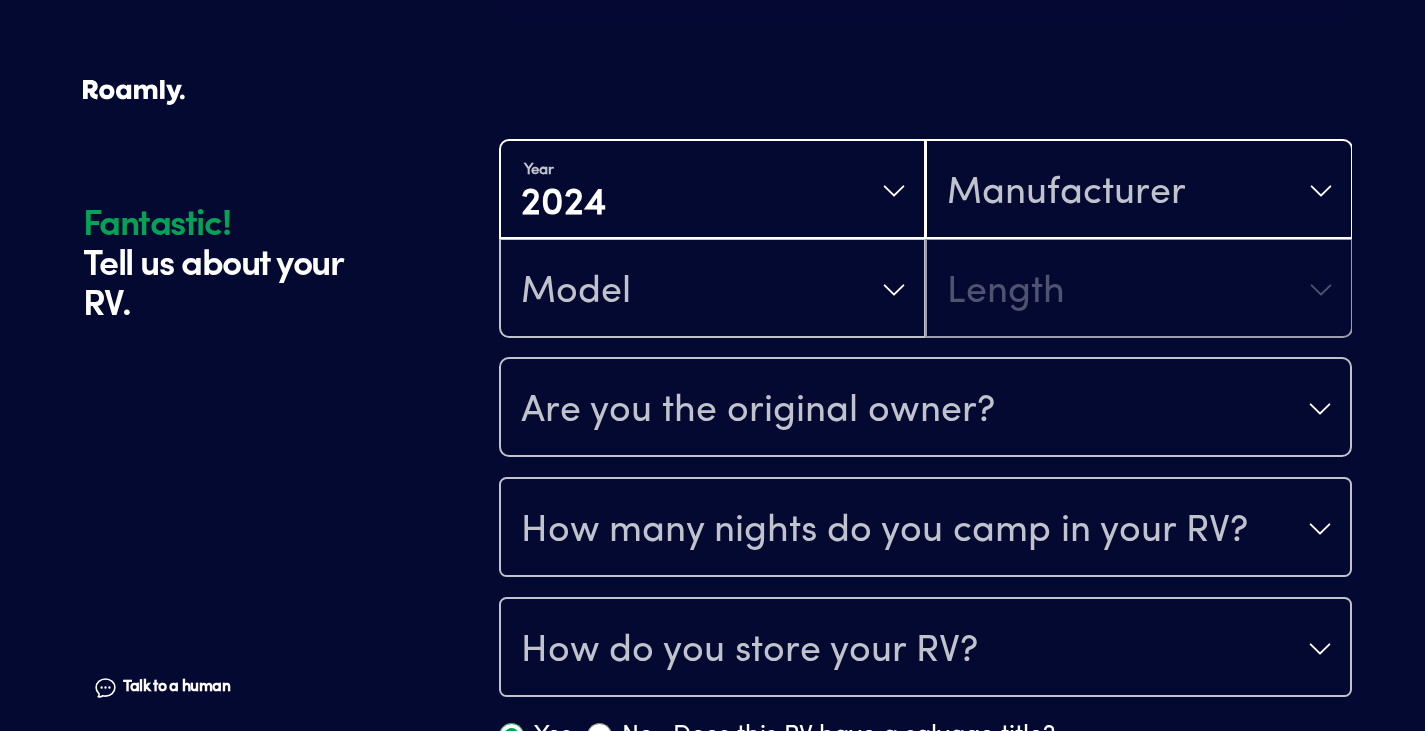 click on "Manufacturer" at bounding box center (1138, 191) 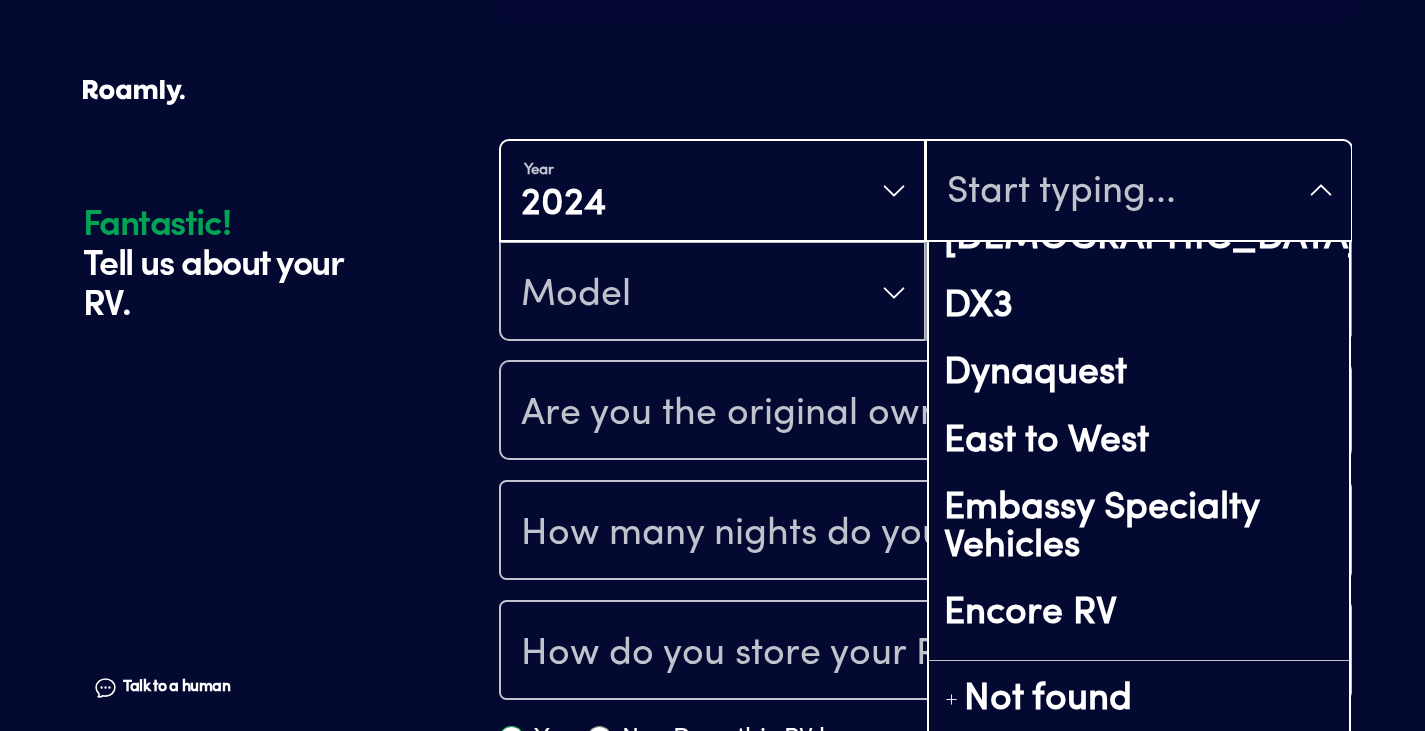 scroll, scrollTop: 2688, scrollLeft: 0, axis: vertical 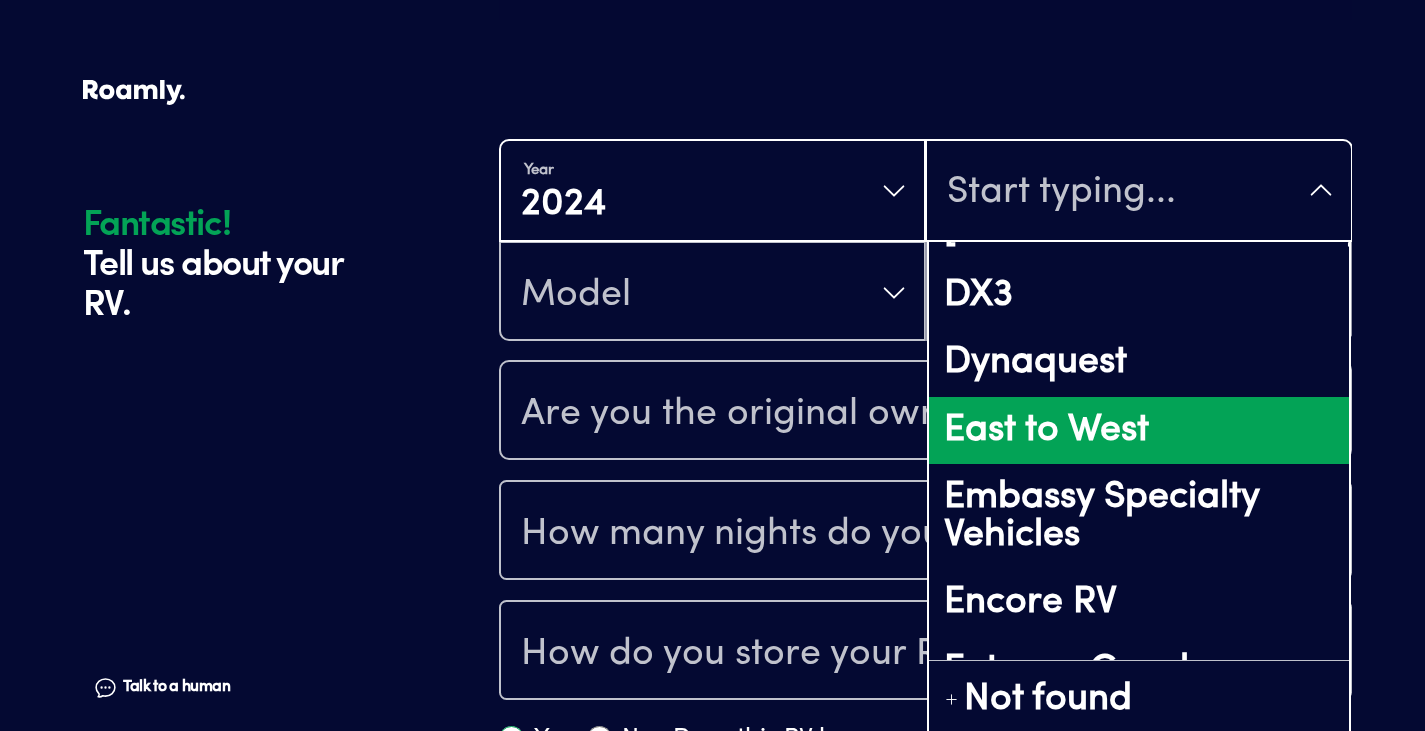 click on "East to West" at bounding box center [1138, 431] 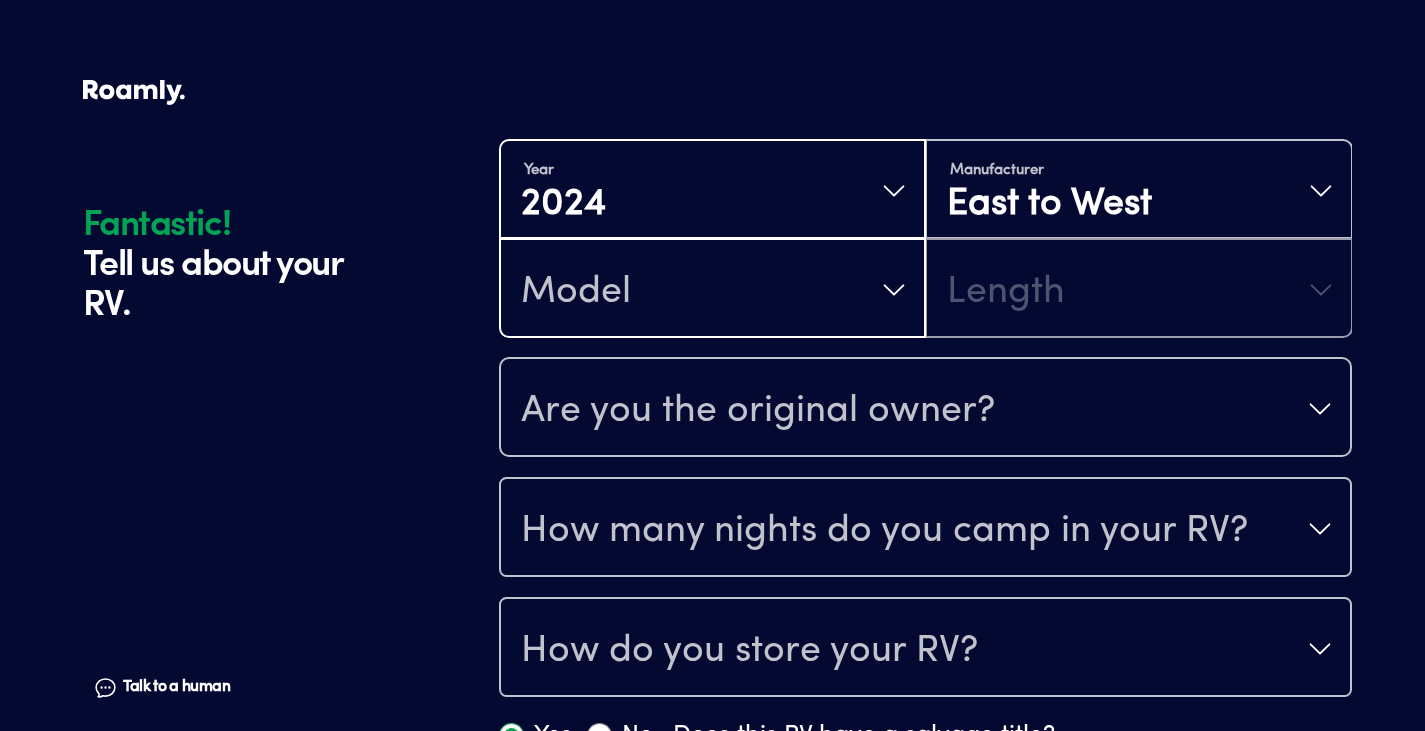 click on "Model" at bounding box center [712, 290] 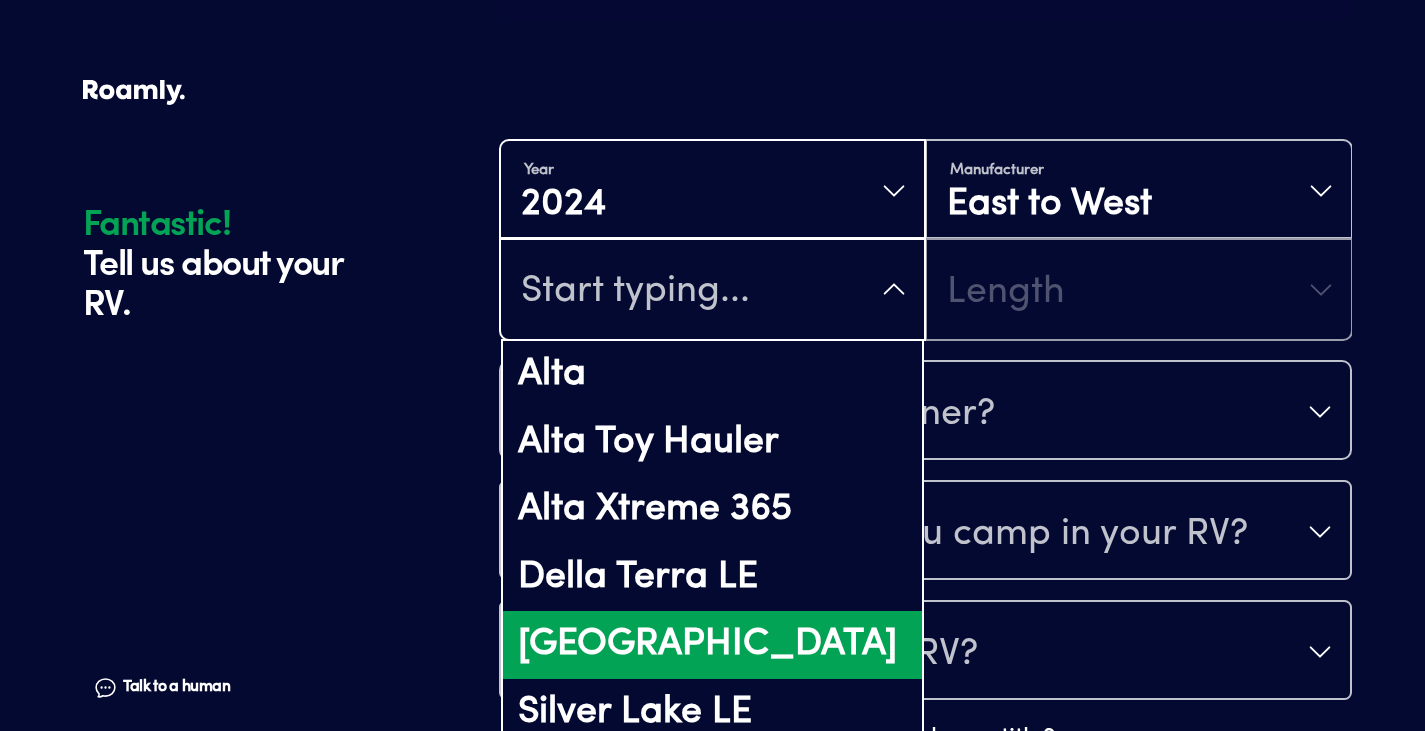 click on "[GEOGRAPHIC_DATA]" at bounding box center (712, 645) 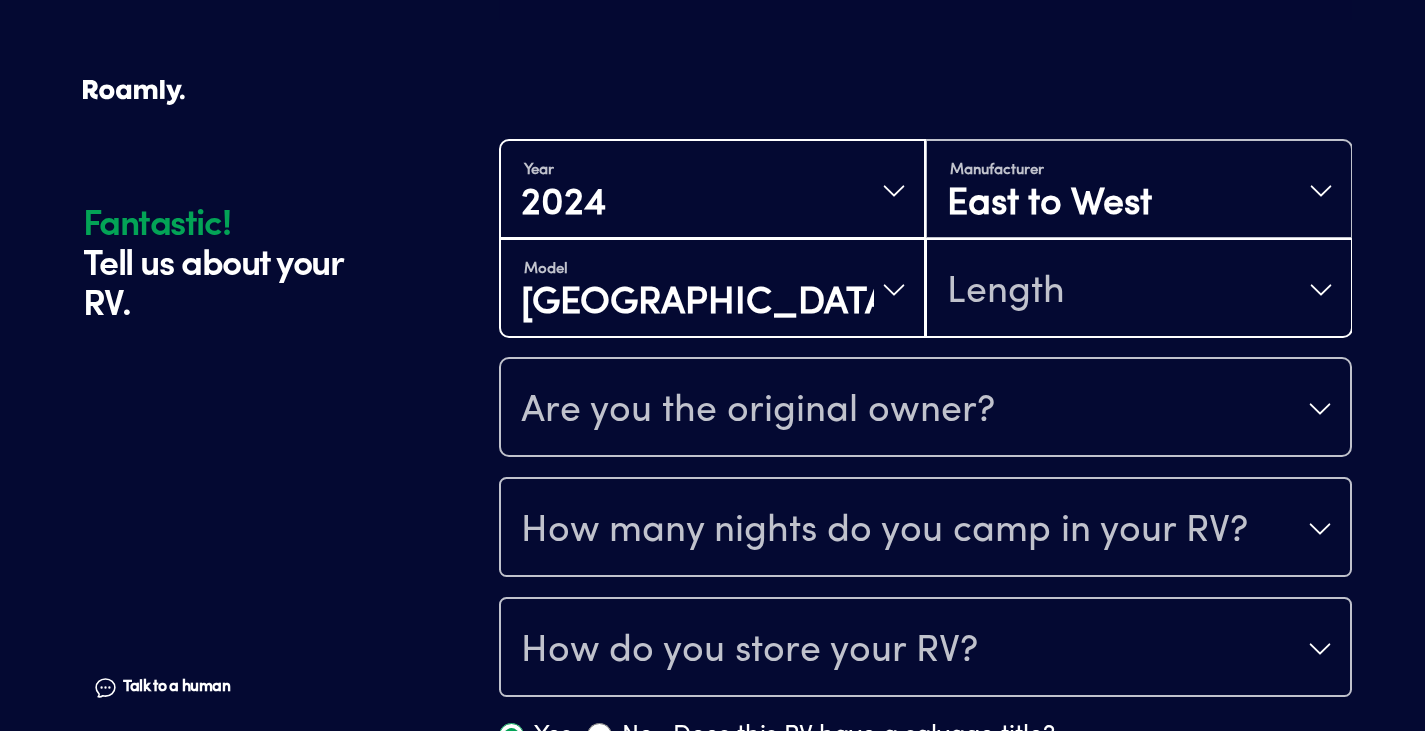 click on "Length" at bounding box center [1006, 292] 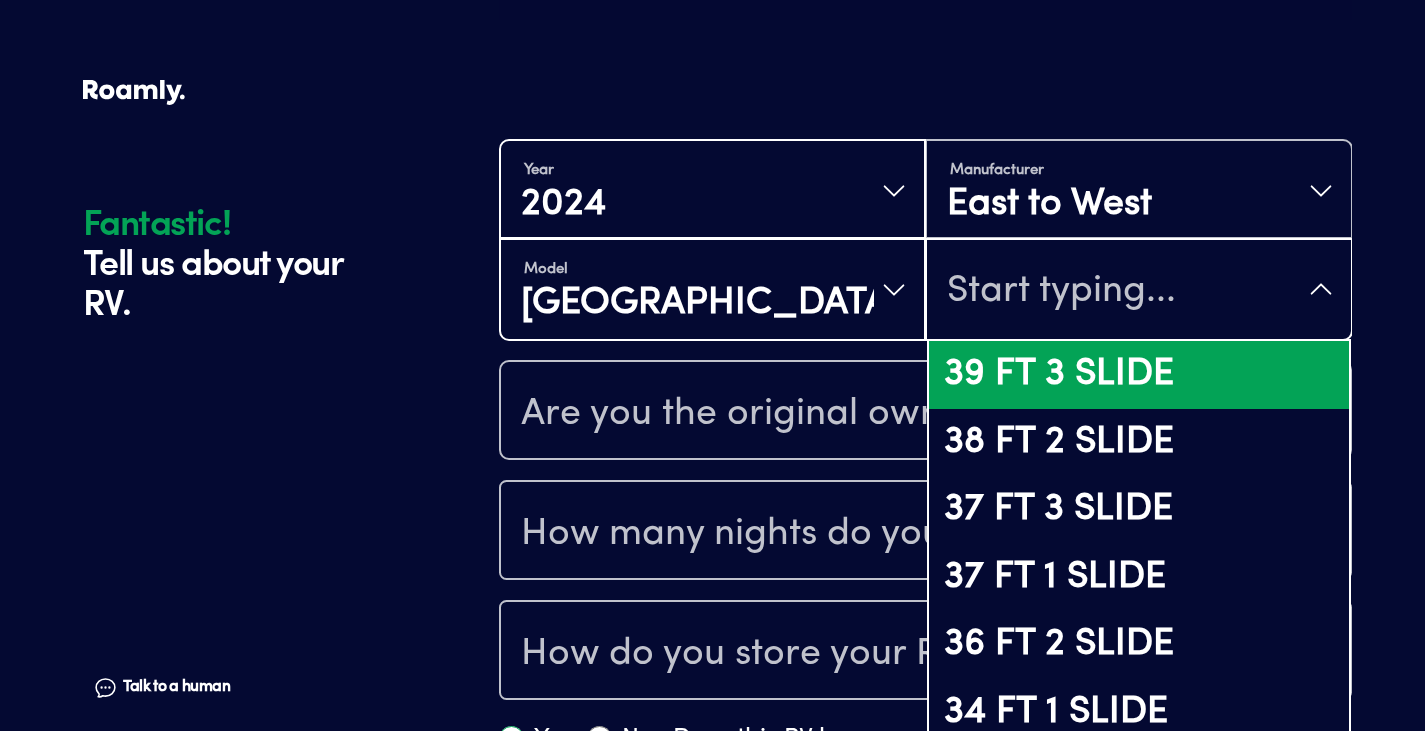 click on "39 FT 3 SLIDE" at bounding box center (1138, 375) 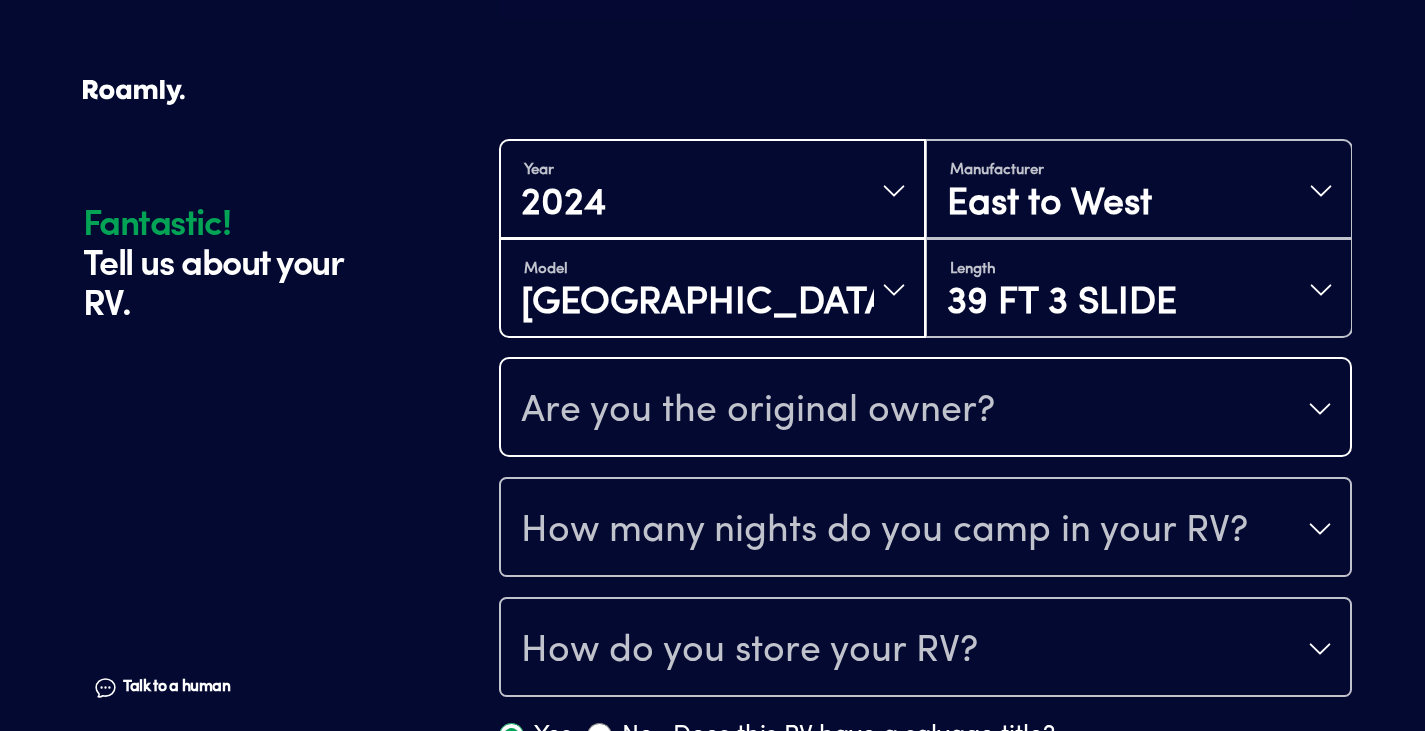 click on "Are you the original owner?" at bounding box center [925, 409] 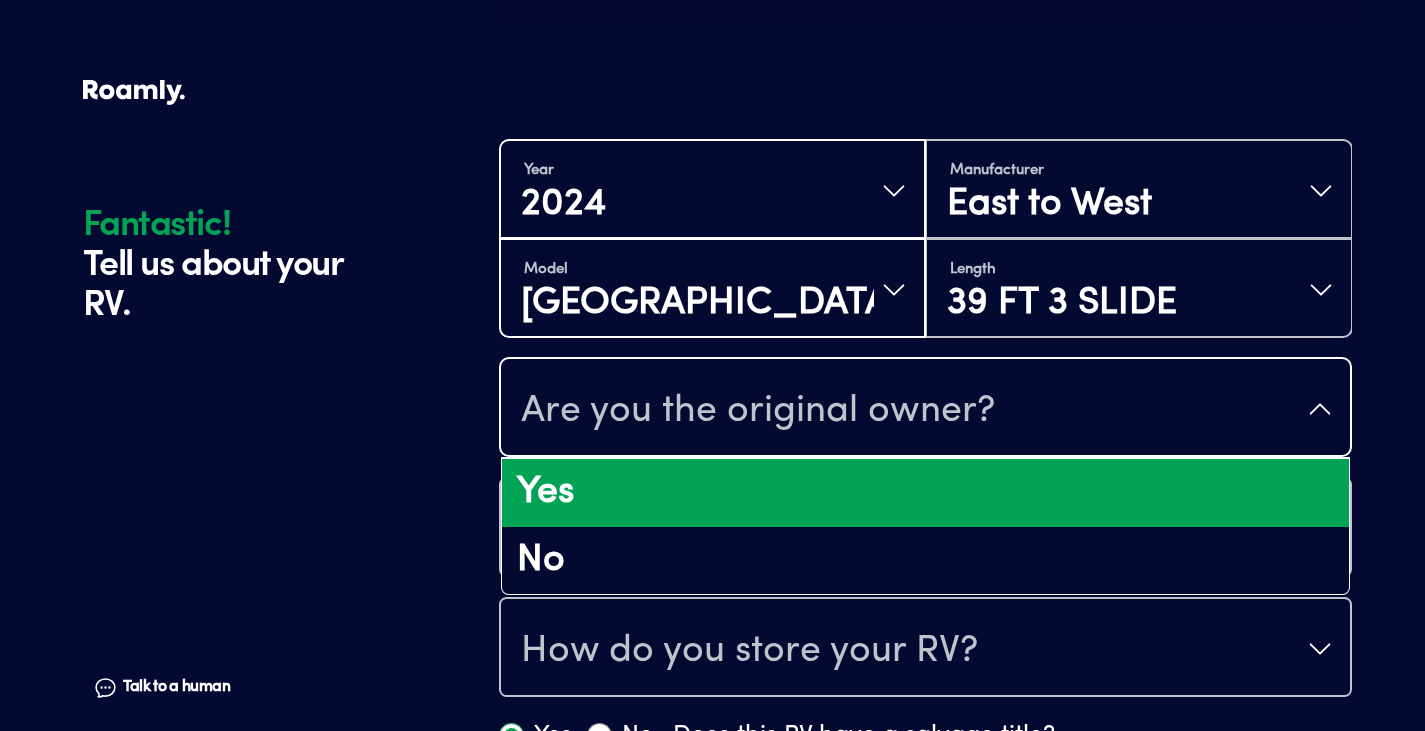 click on "Yes" at bounding box center (925, 493) 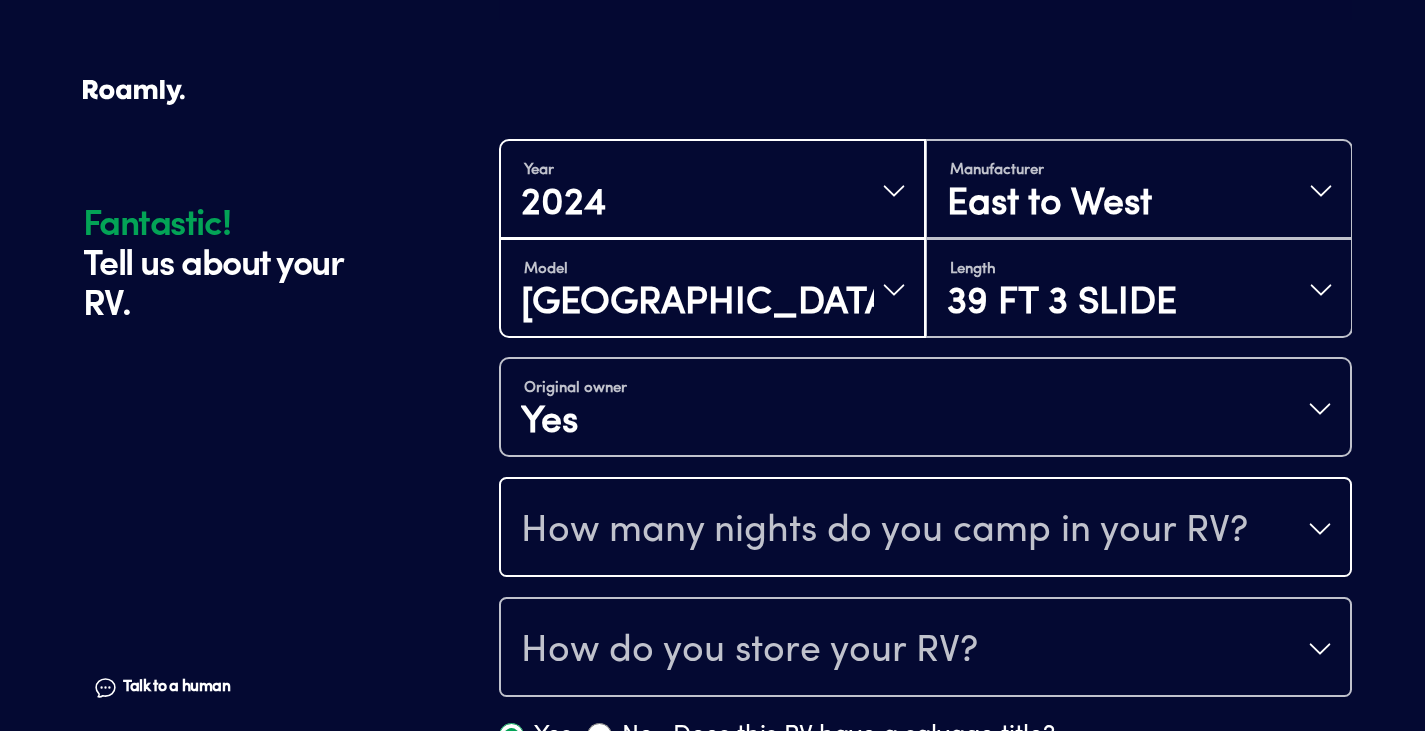 click on "How many nights do you camp in your RV?" at bounding box center (884, 531) 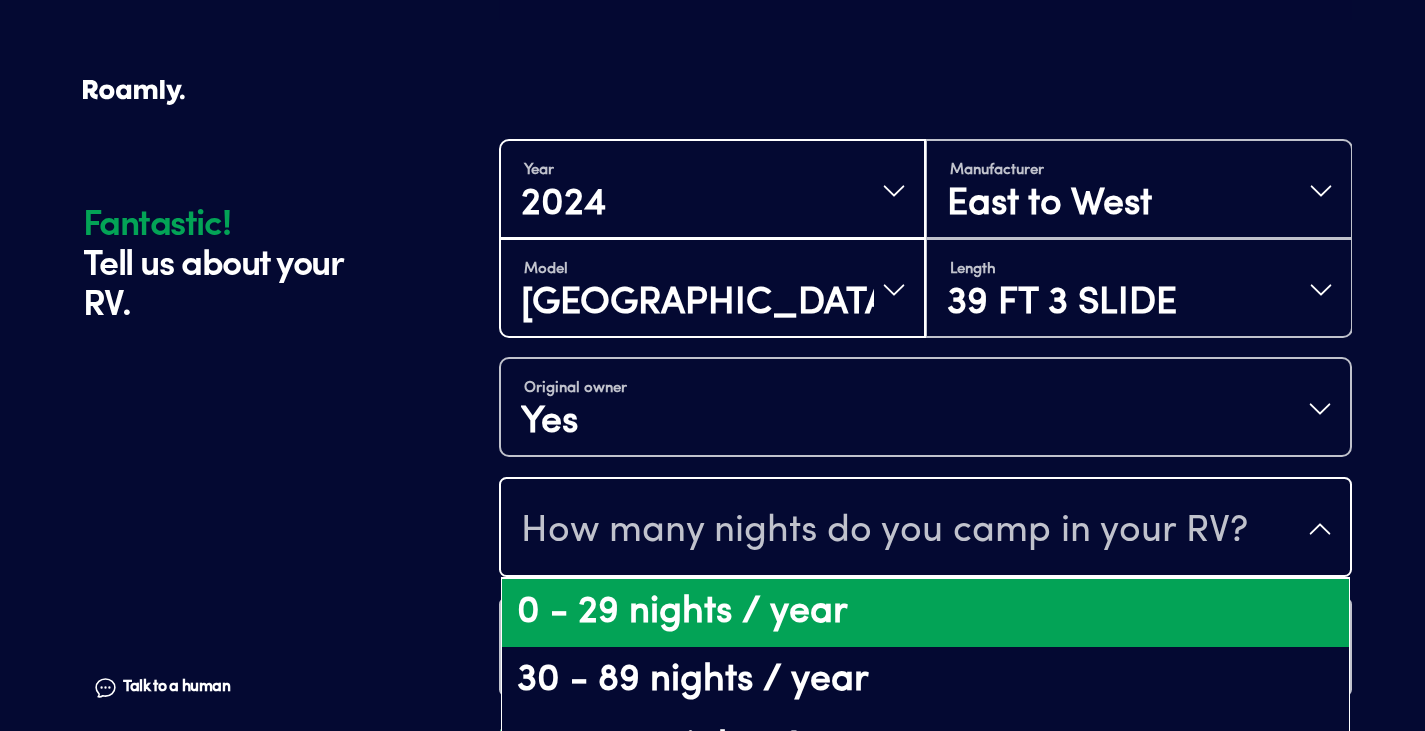 click on "0 - 29 nights / year" at bounding box center [925, 613] 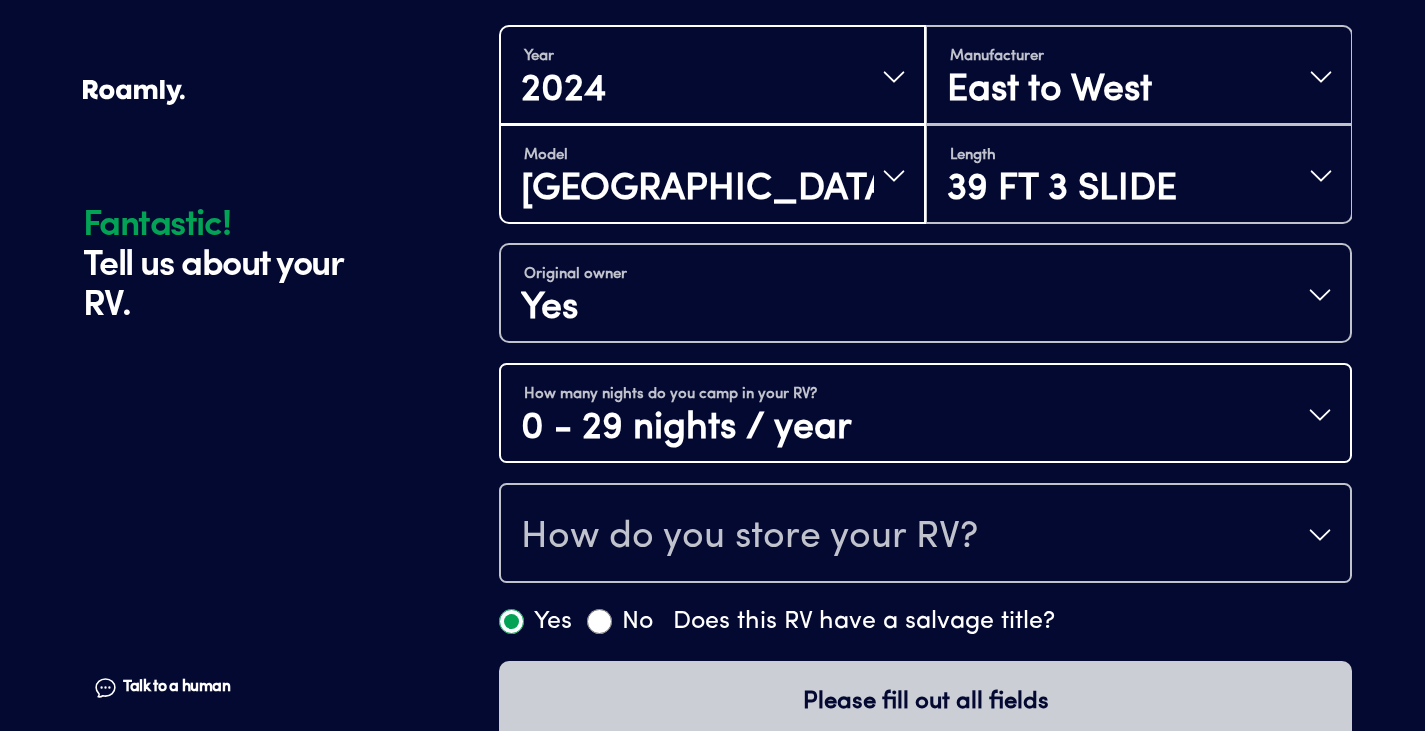 scroll, scrollTop: 545, scrollLeft: 0, axis: vertical 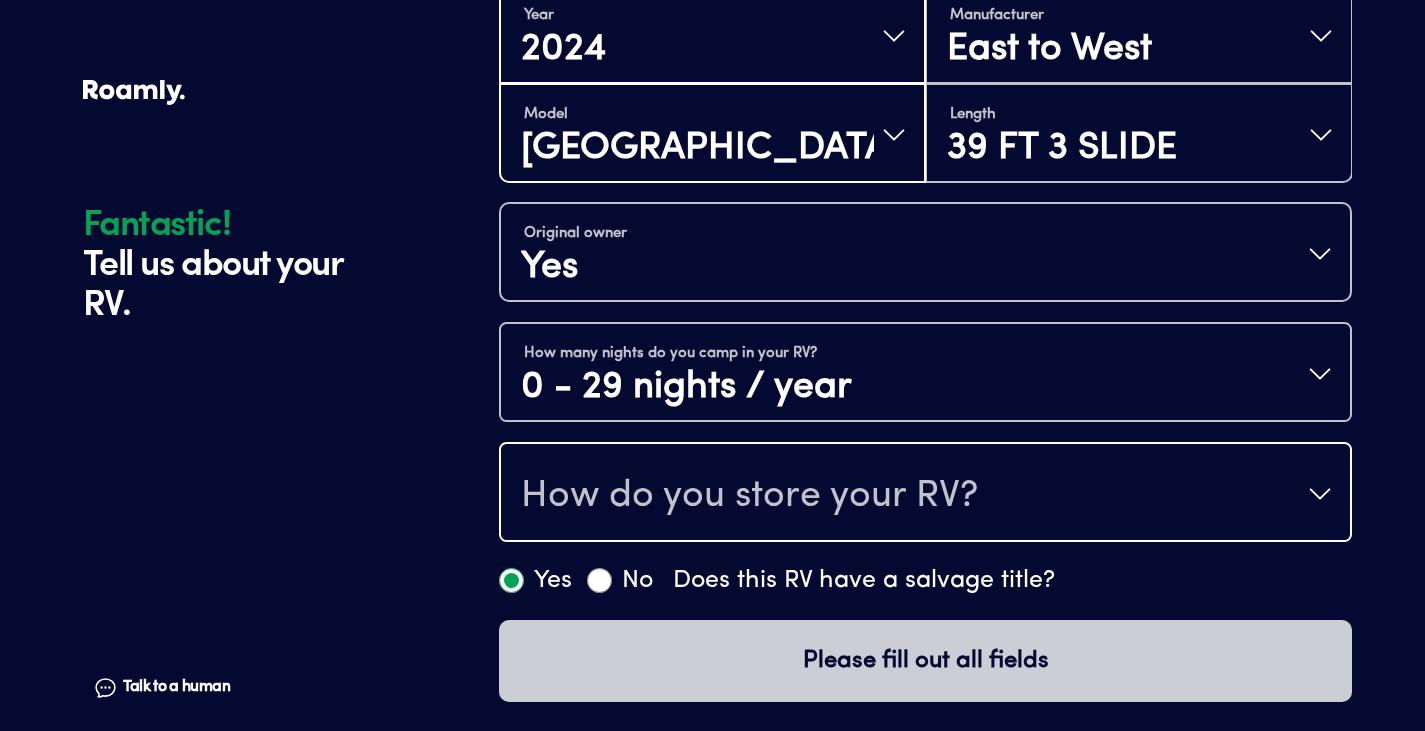 click on "How do you store your RV?" at bounding box center [925, 494] 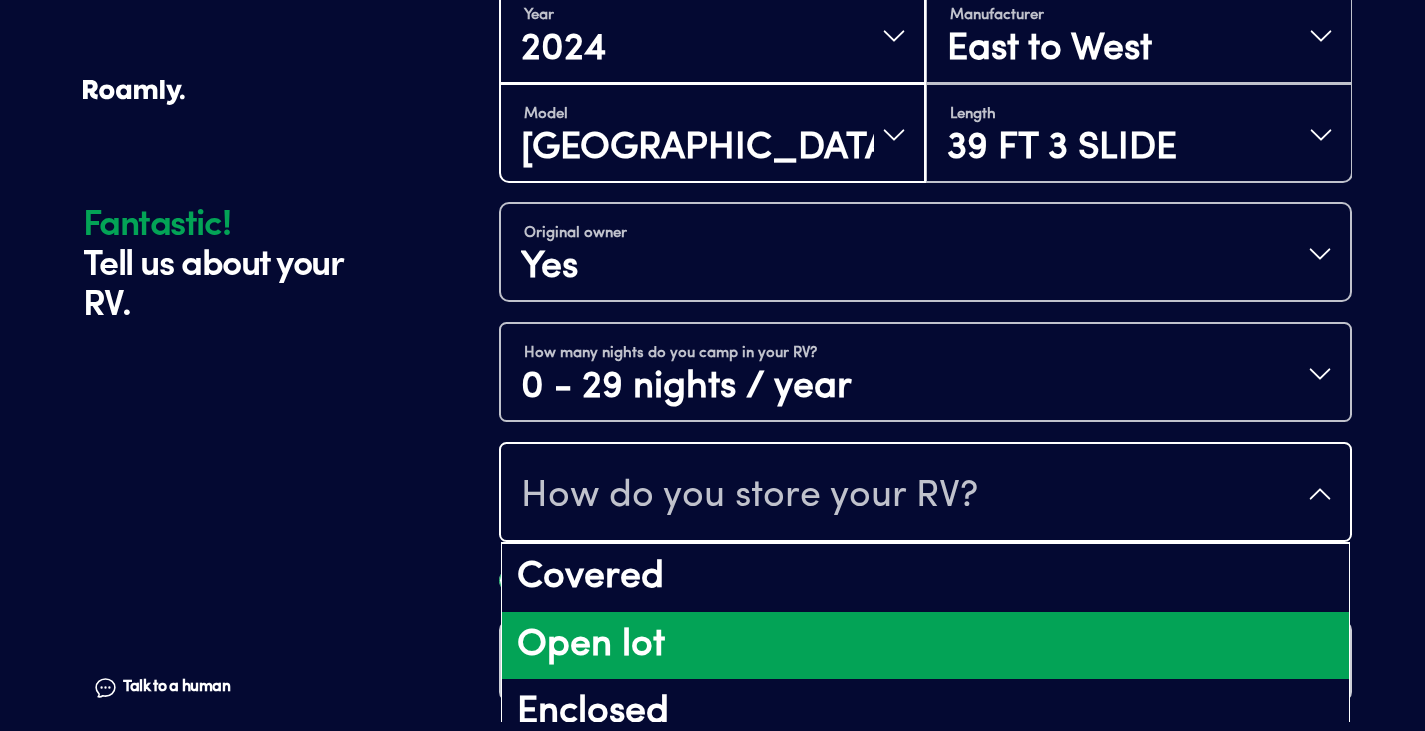click on "Open lot" at bounding box center [925, 646] 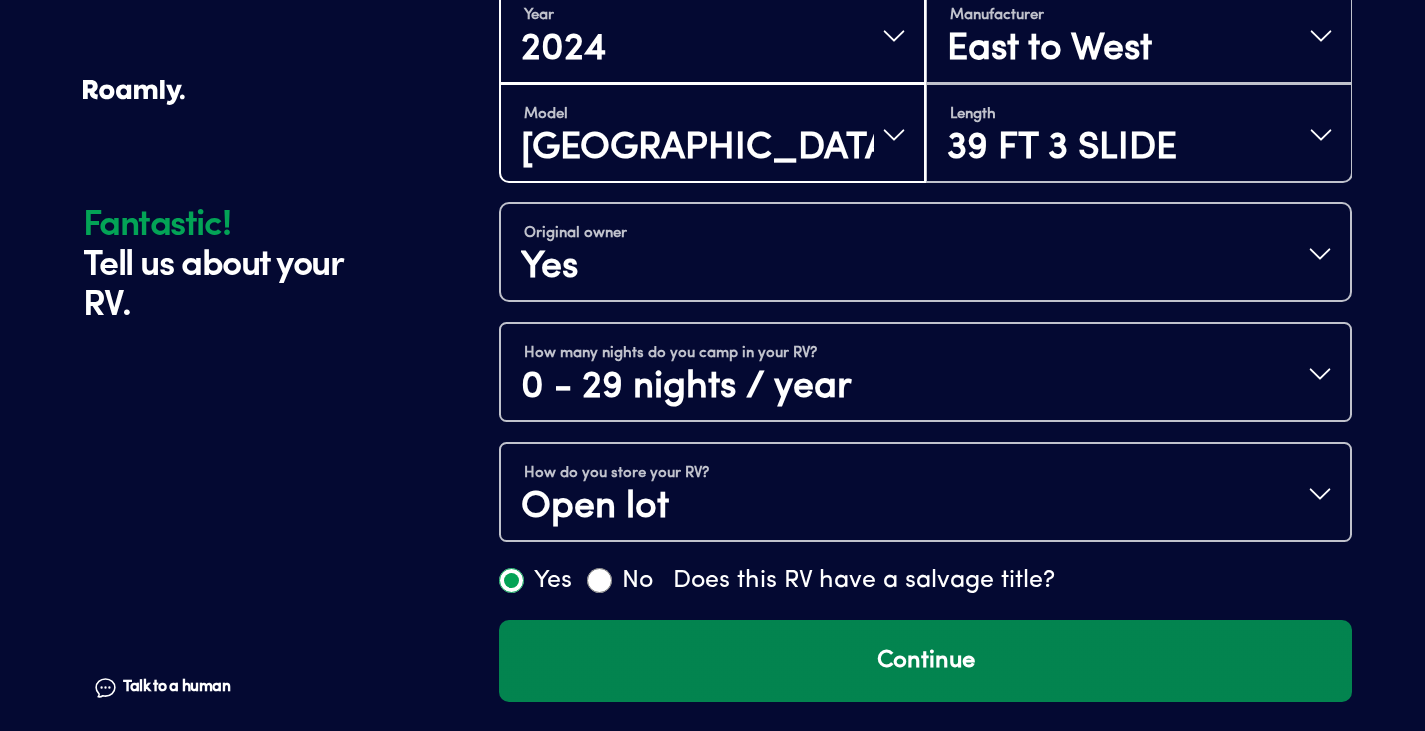 click on "Continue" at bounding box center [925, 661] 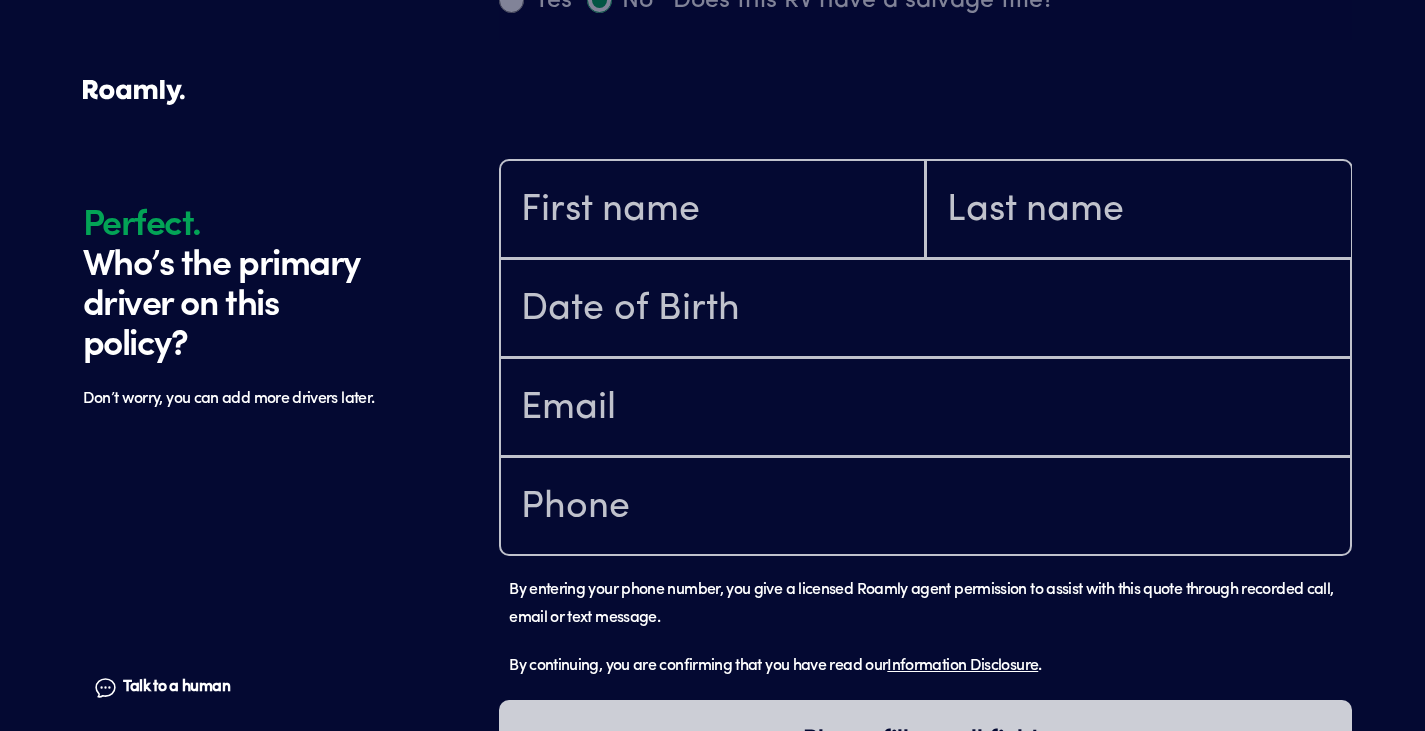 scroll, scrollTop: 1184, scrollLeft: 0, axis: vertical 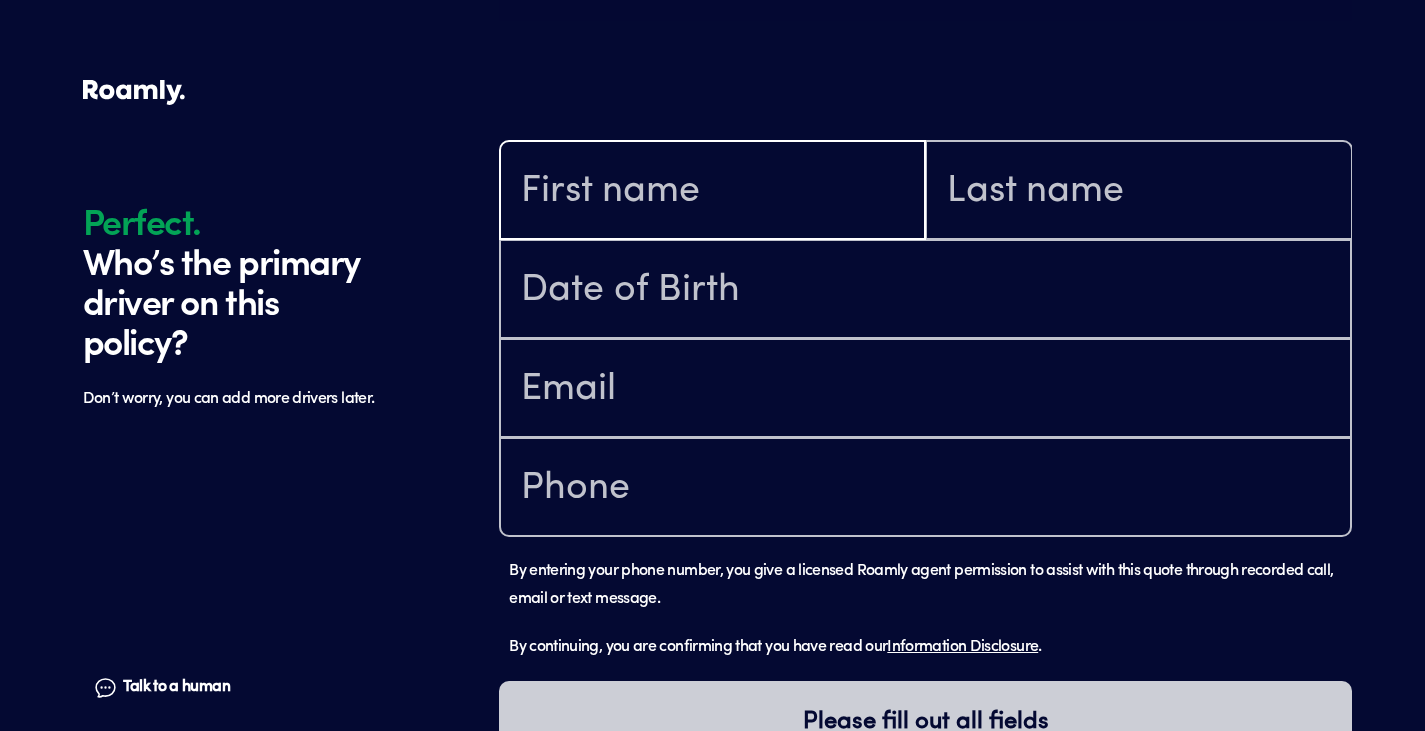 click at bounding box center [712, 192] 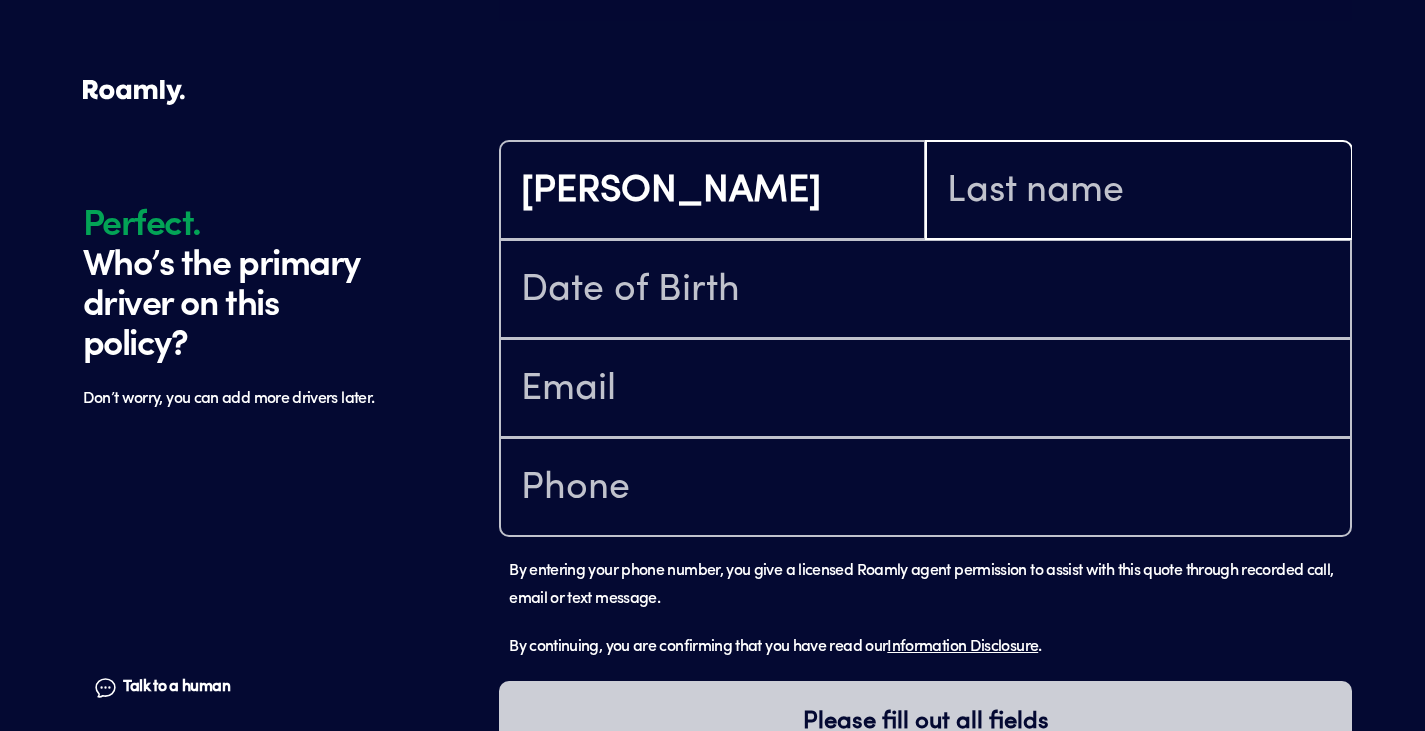 type on "[PERSON_NAME]" 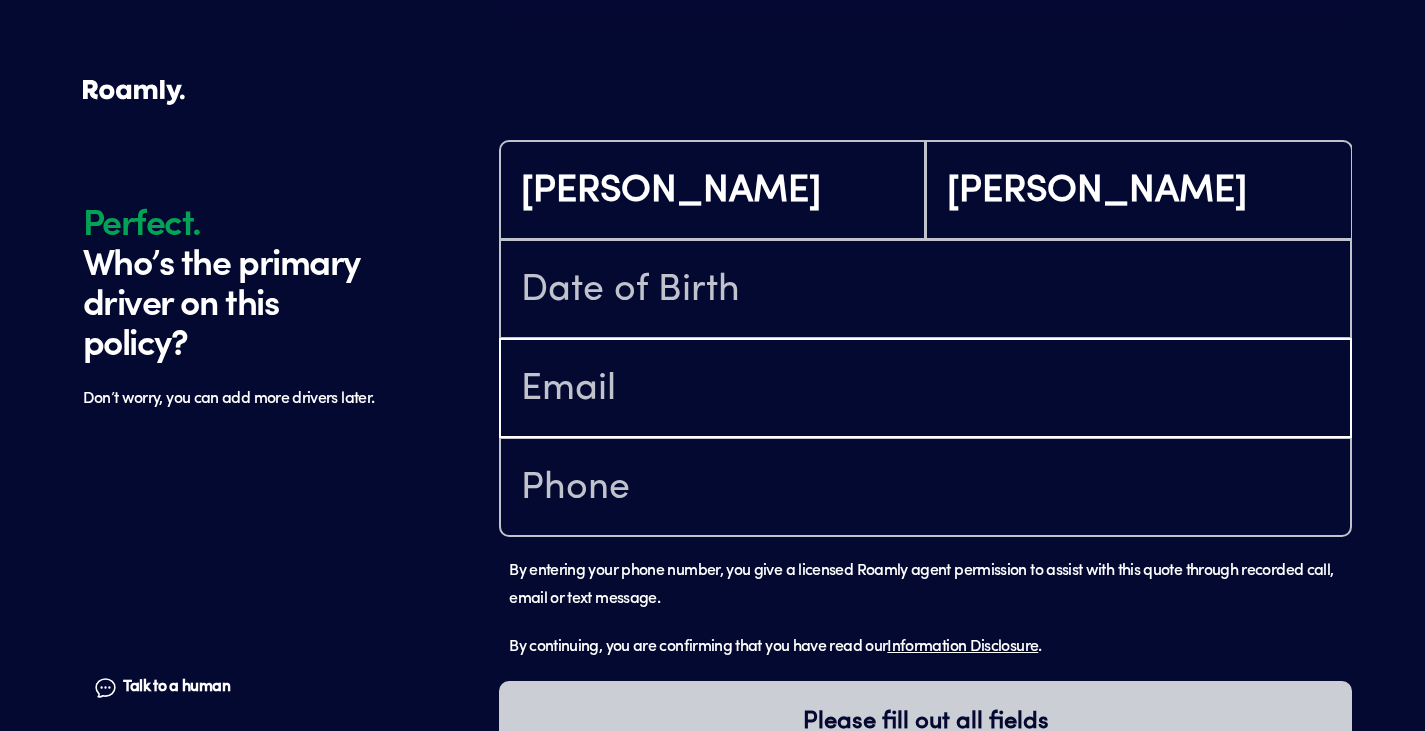 type on "[EMAIL_ADDRESS][DOMAIN_NAME]" 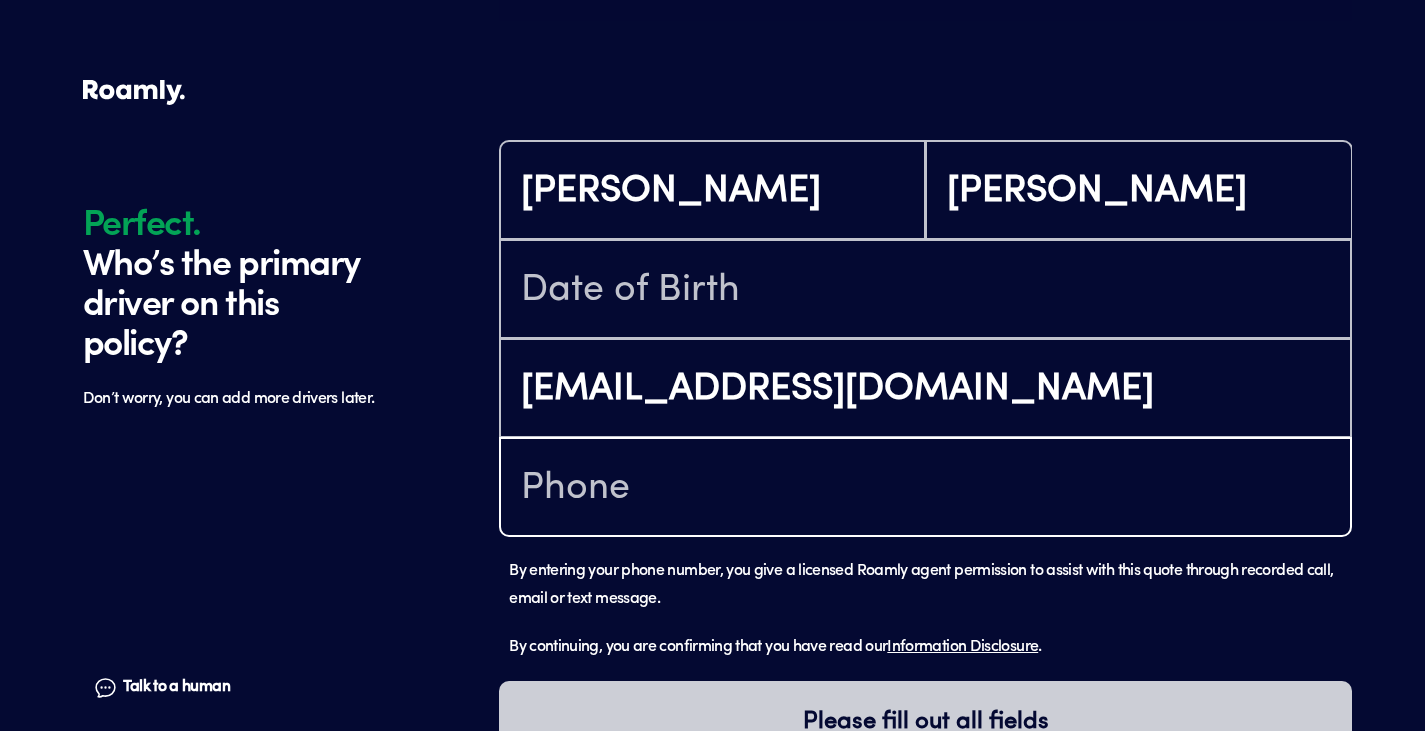 type on "[PHONE_NUMBER]" 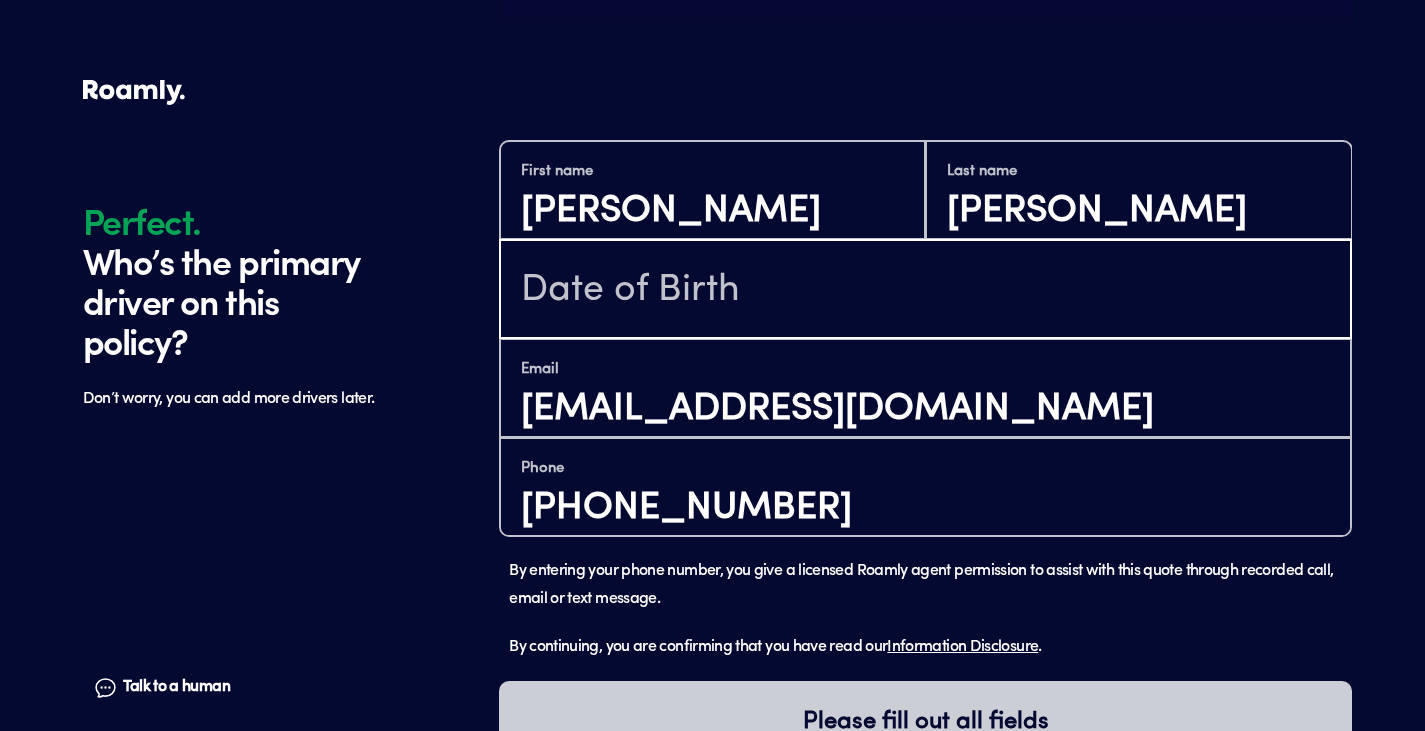 click at bounding box center (925, 291) 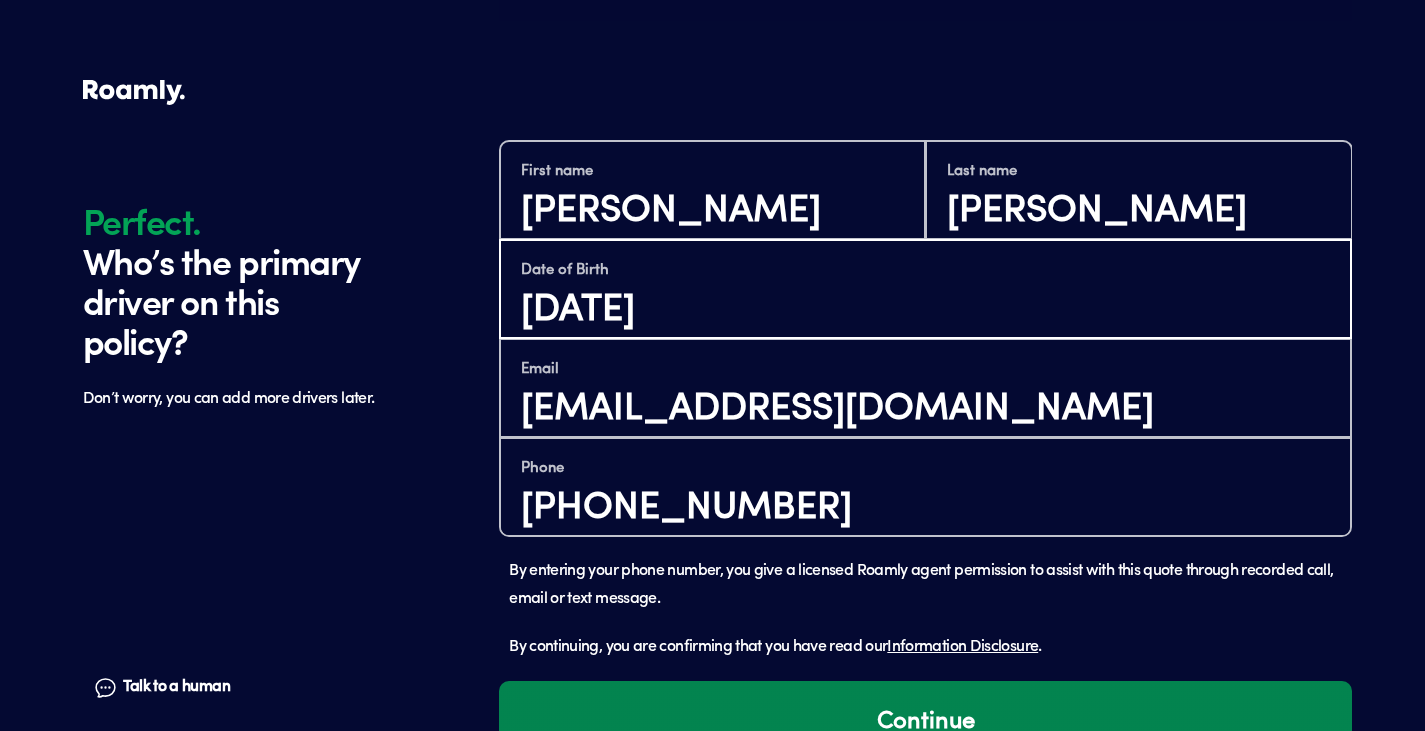 type on "[DATE]" 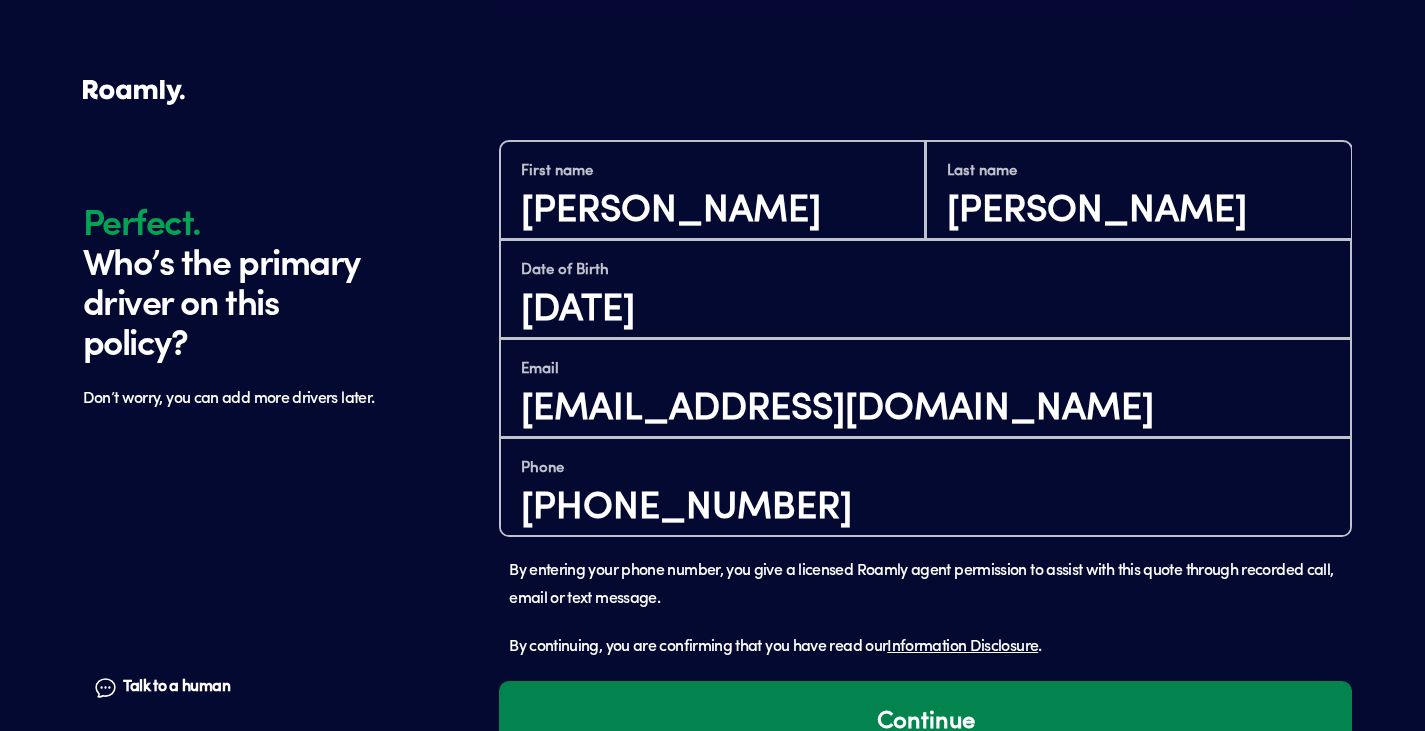 click on "Continue" at bounding box center [925, 722] 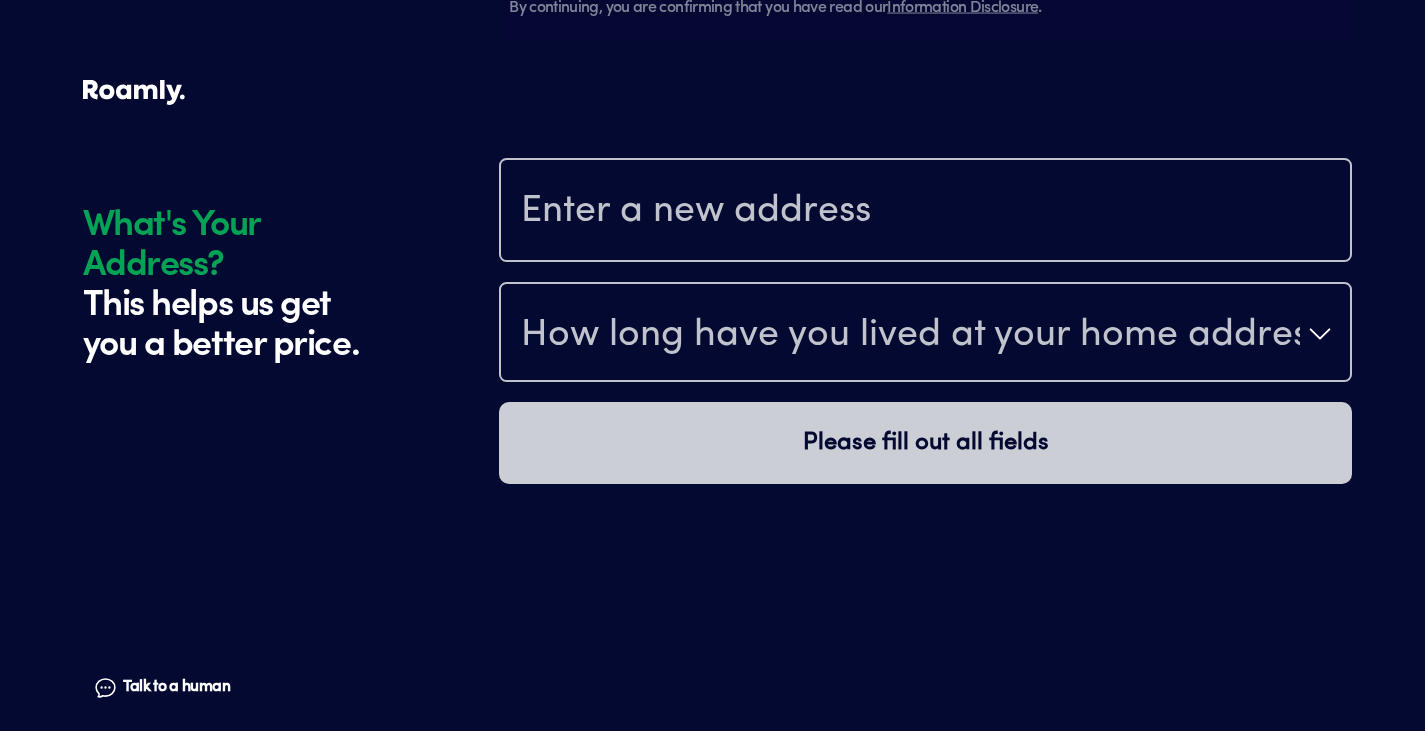 scroll, scrollTop: 1868, scrollLeft: 0, axis: vertical 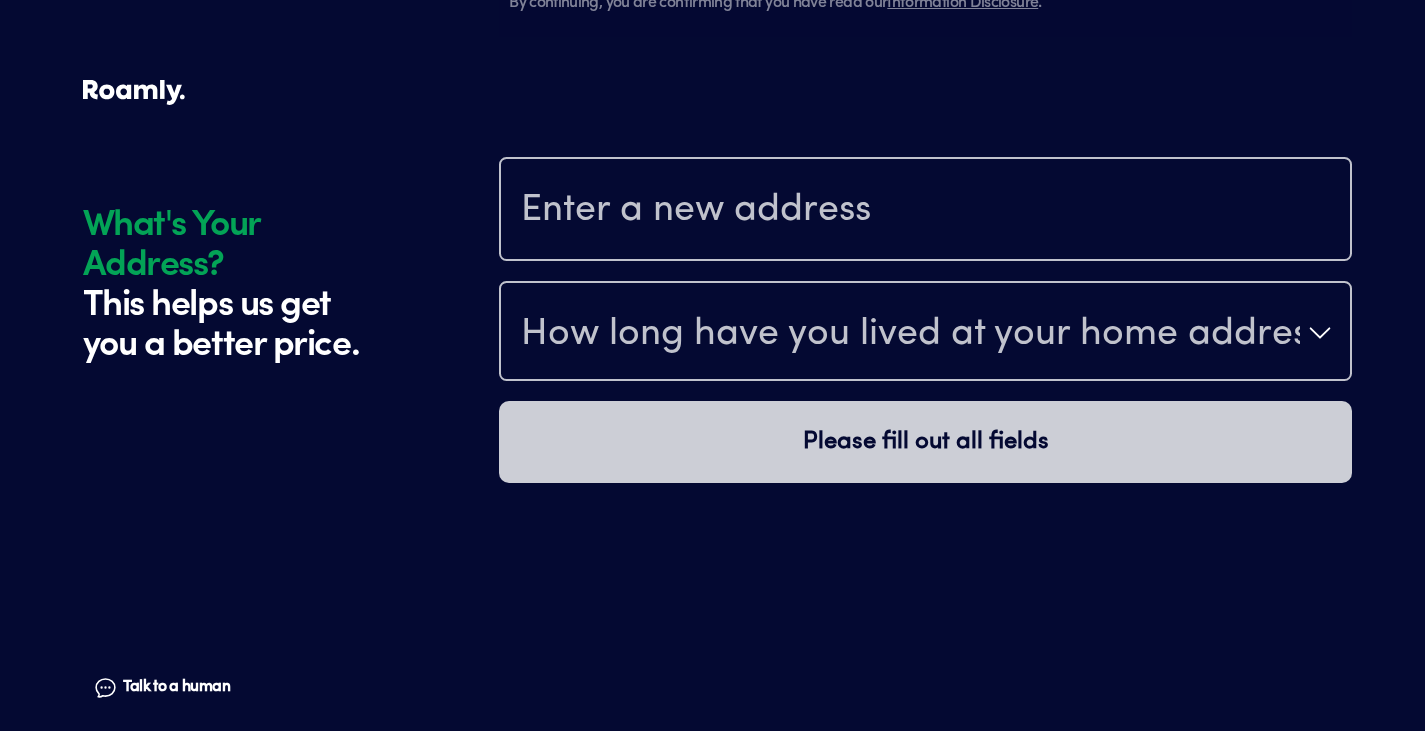 click at bounding box center [925, 211] 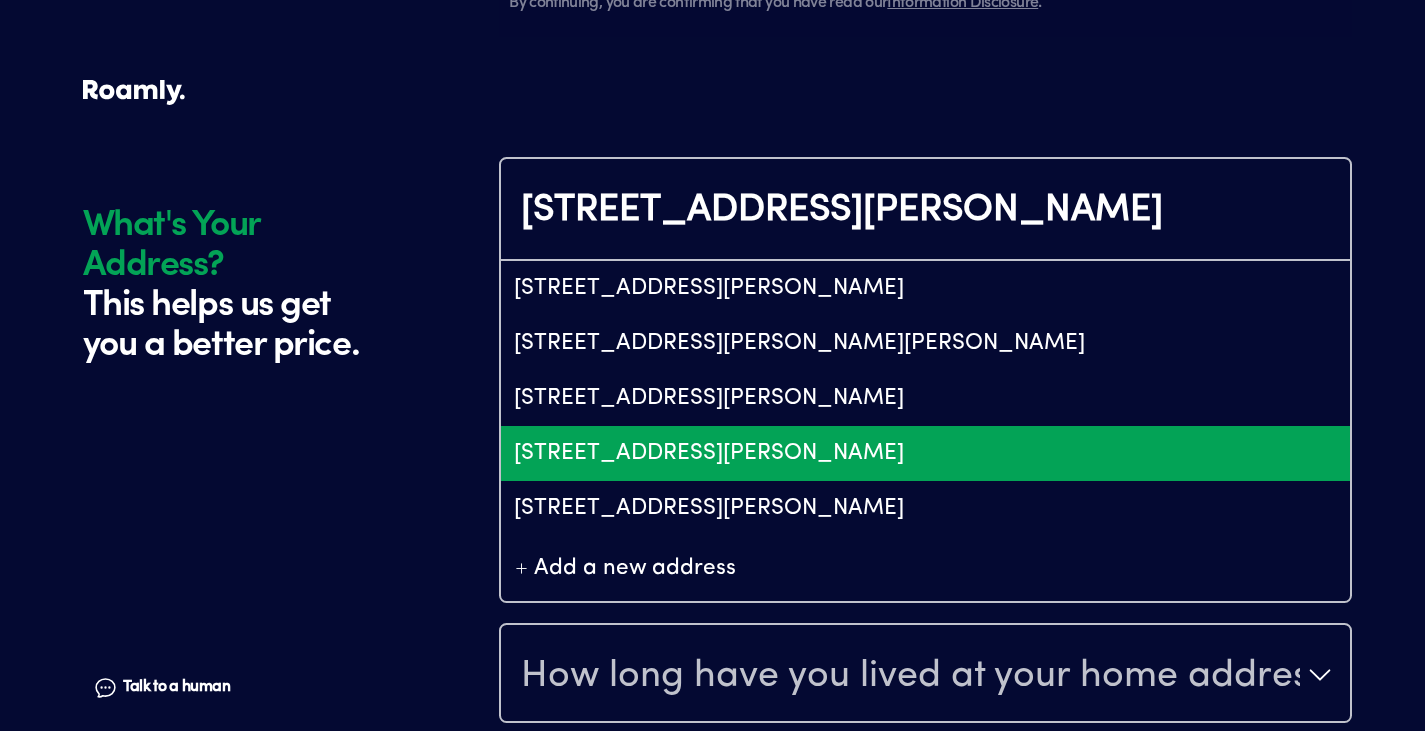 click on "[STREET_ADDRESS][PERSON_NAME]" at bounding box center [925, 453] 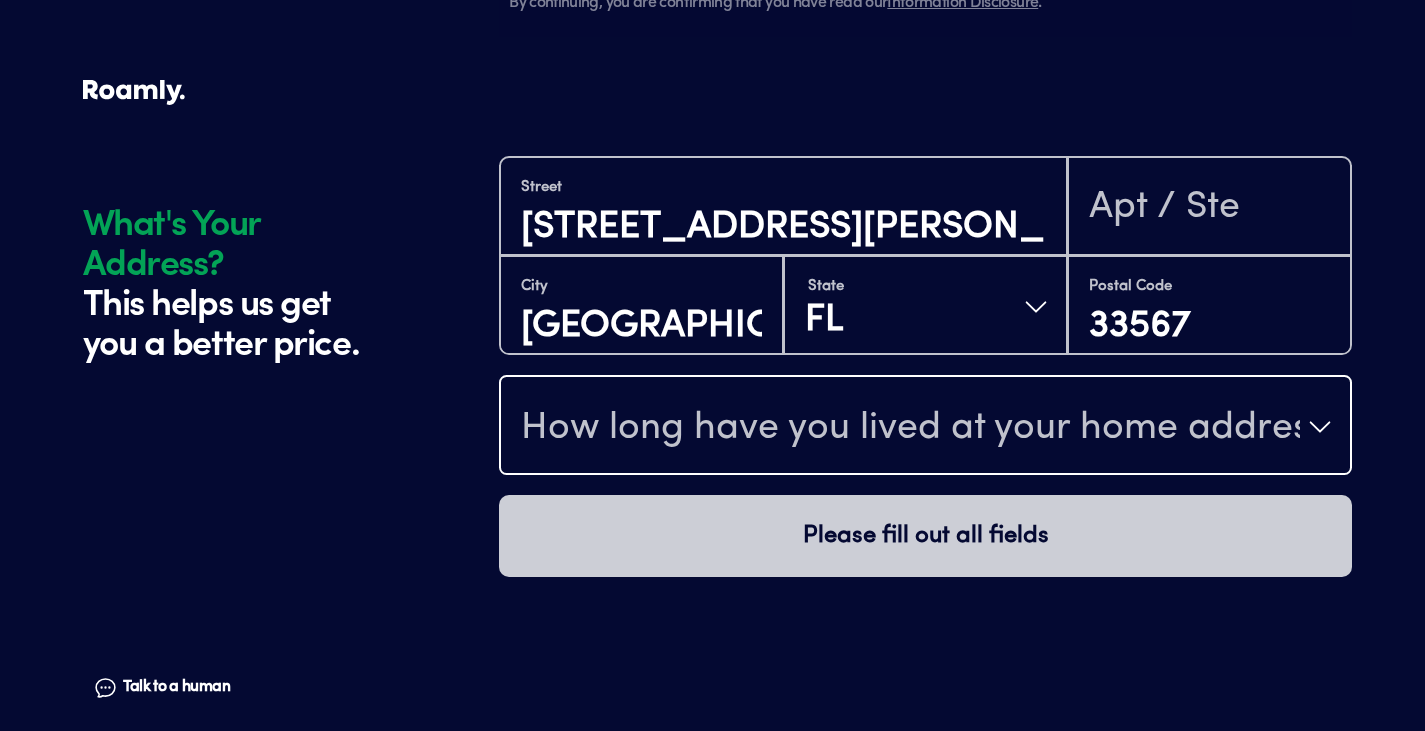 click on "How long have you lived at your home address?" at bounding box center (910, 429) 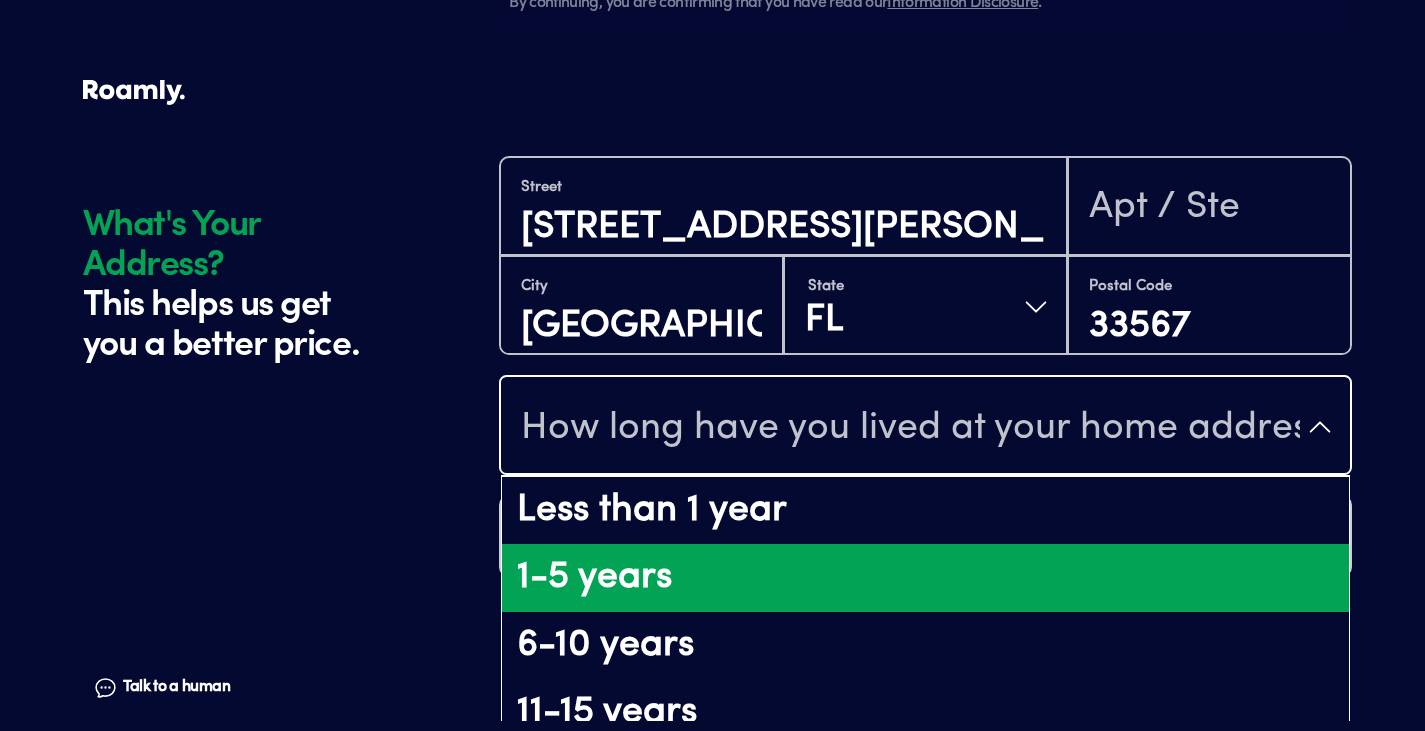 click on "1-5 years" at bounding box center (925, 578) 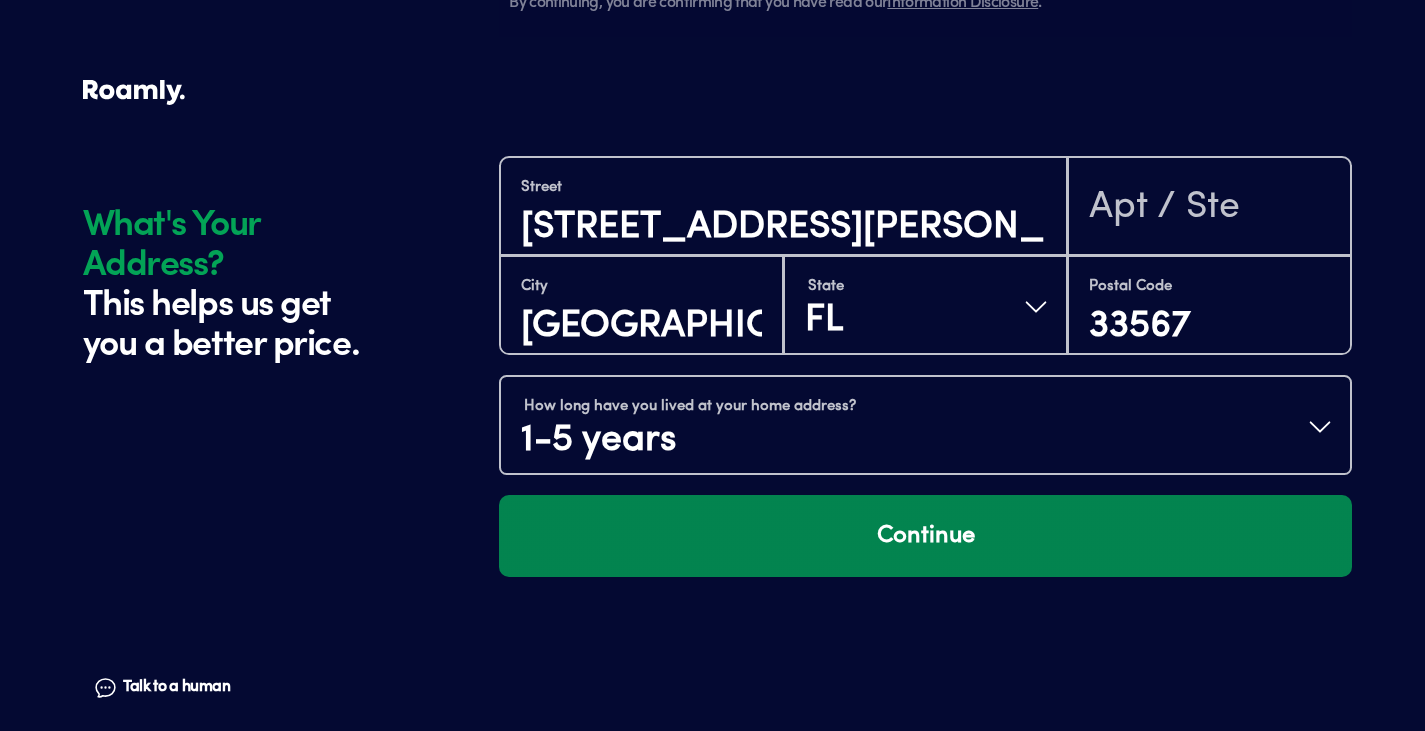 click on "Continue" at bounding box center (925, 536) 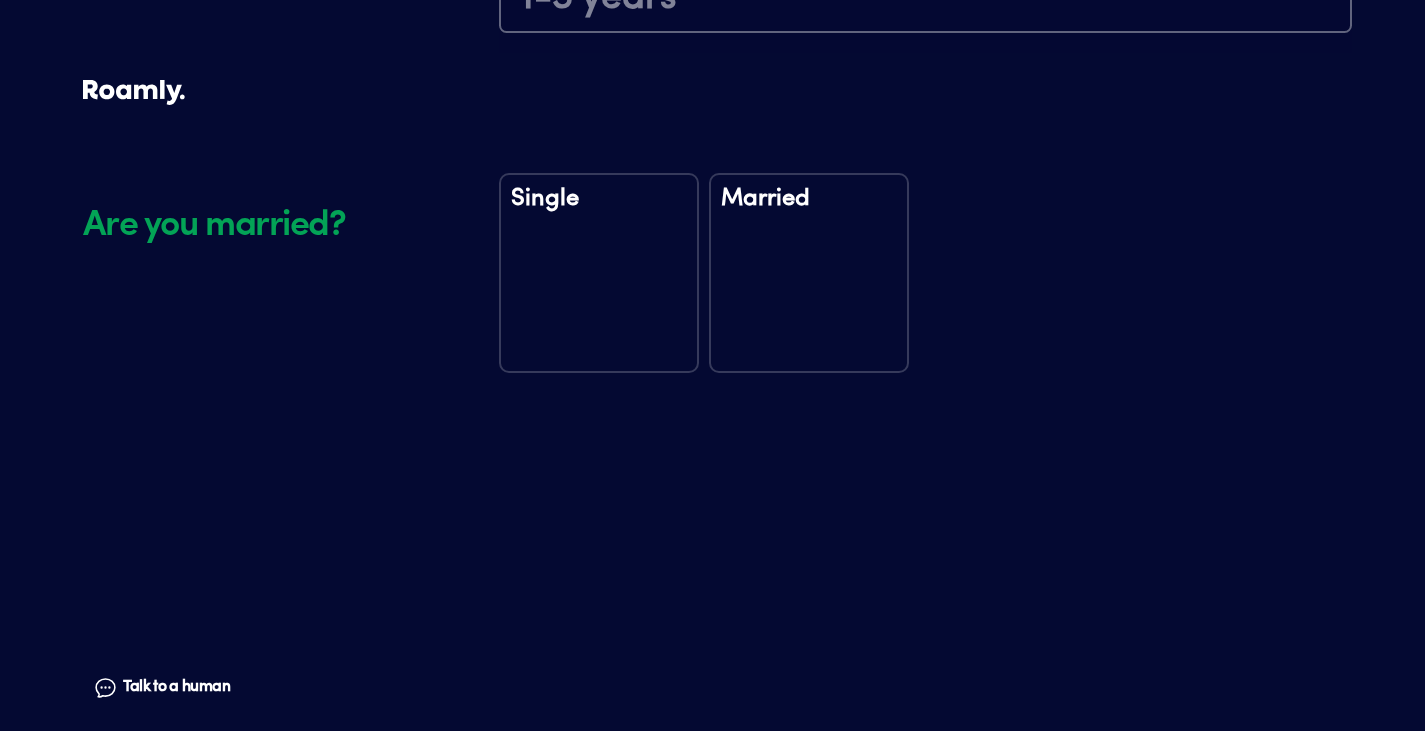 scroll, scrollTop: 2339, scrollLeft: 0, axis: vertical 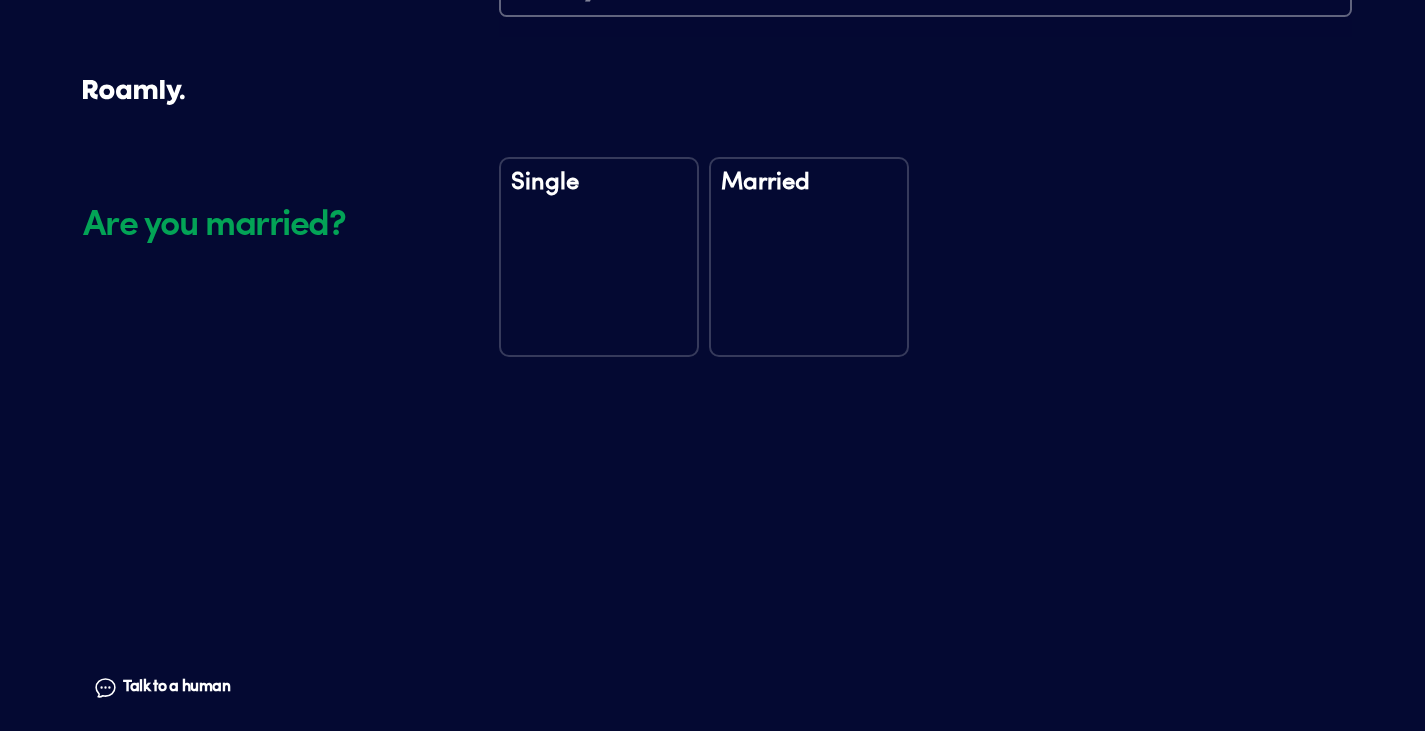 click on "Married" at bounding box center (809, 257) 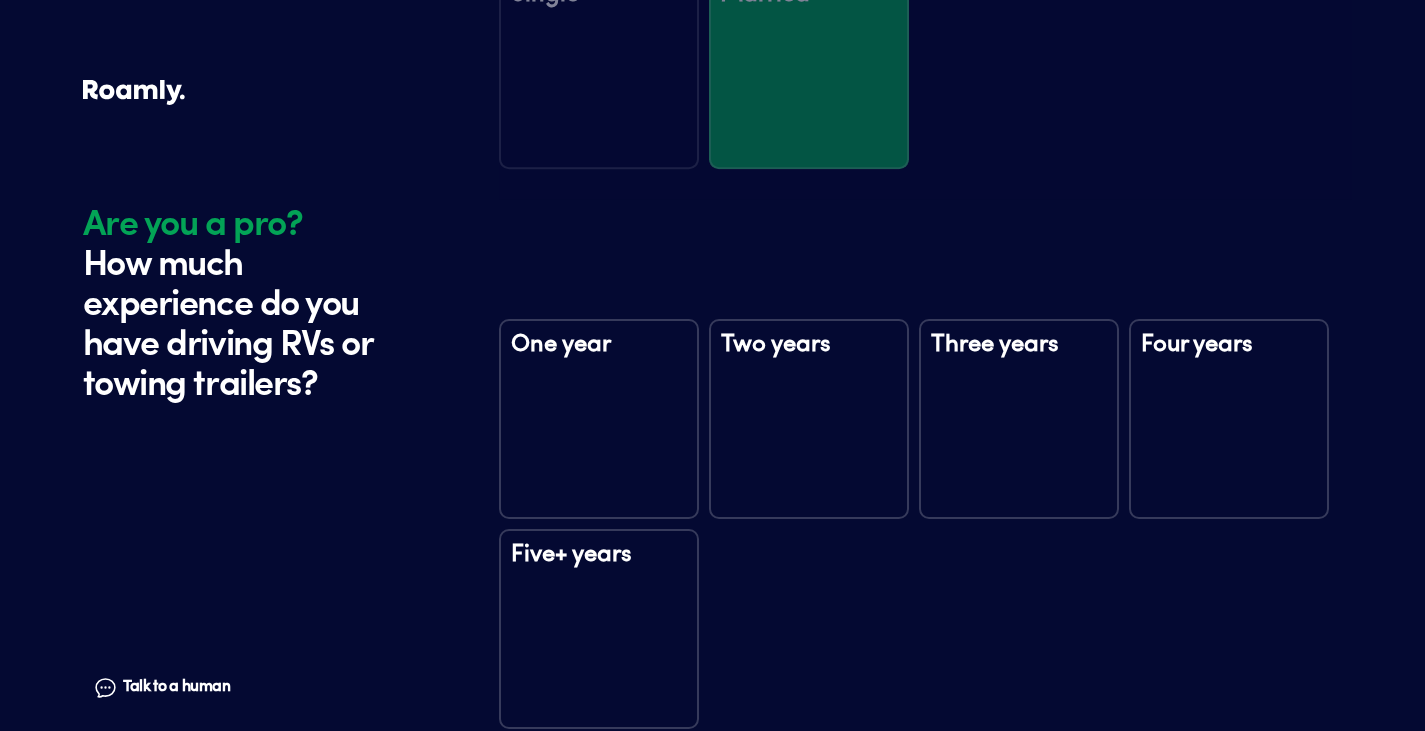 scroll, scrollTop: 2729, scrollLeft: 0, axis: vertical 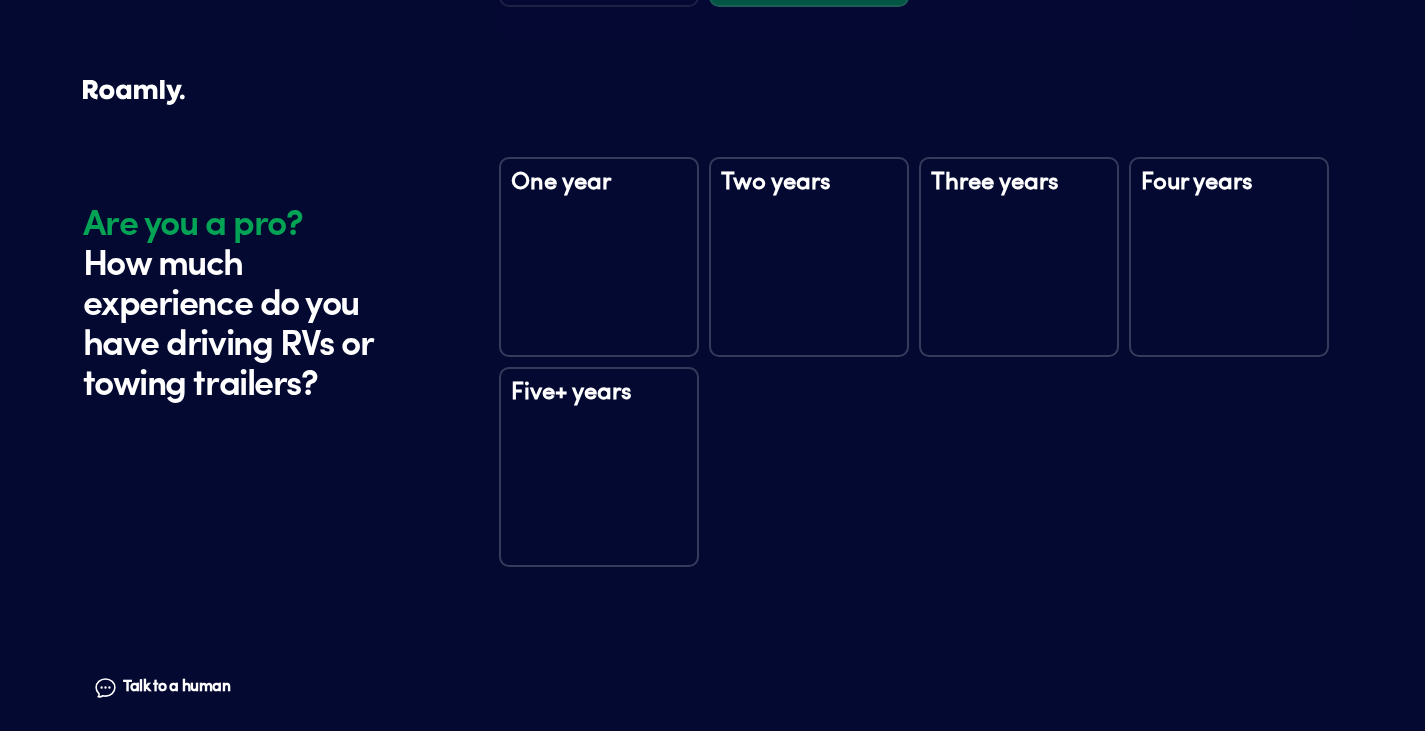 click on "Five+ years" at bounding box center (599, 411) 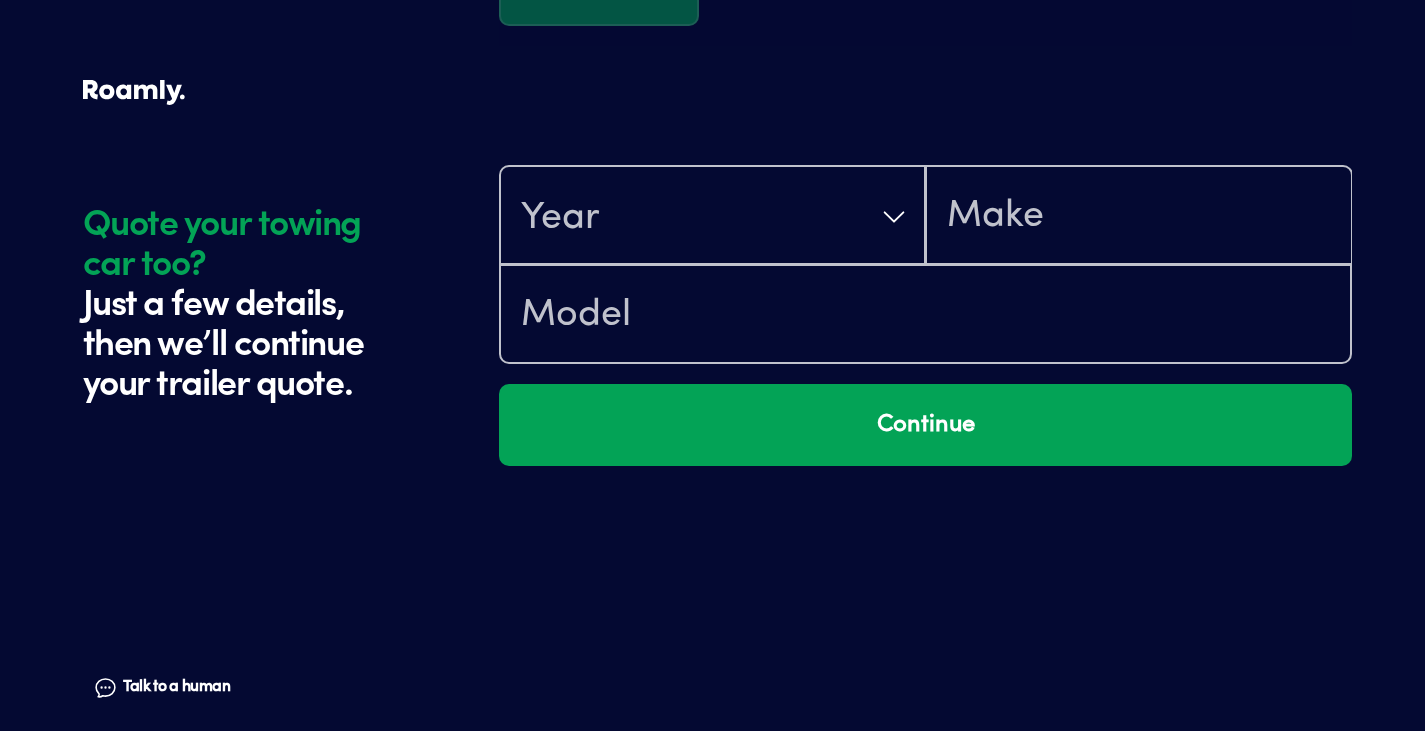 scroll, scrollTop: 3319, scrollLeft: 0, axis: vertical 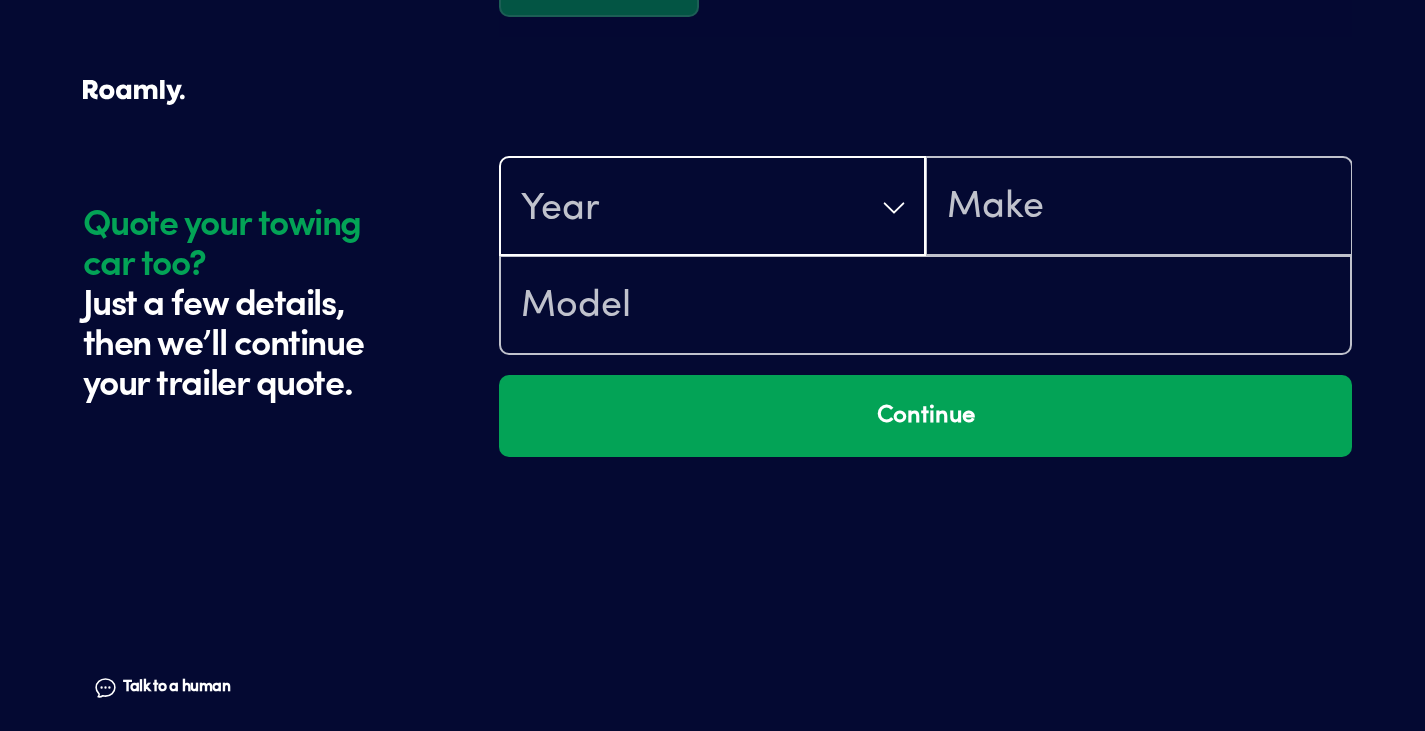 click on "Year" at bounding box center [712, 208] 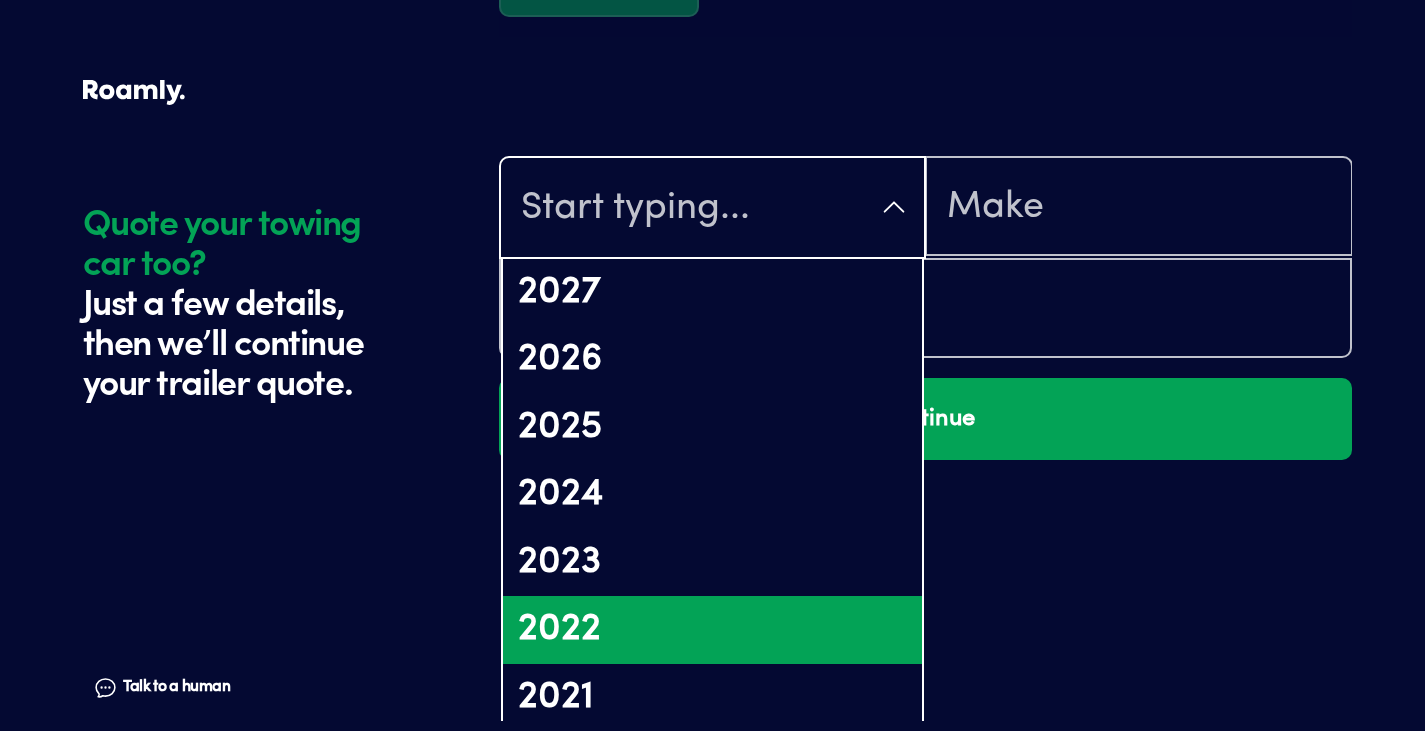 click on "2022" at bounding box center [712, 630] 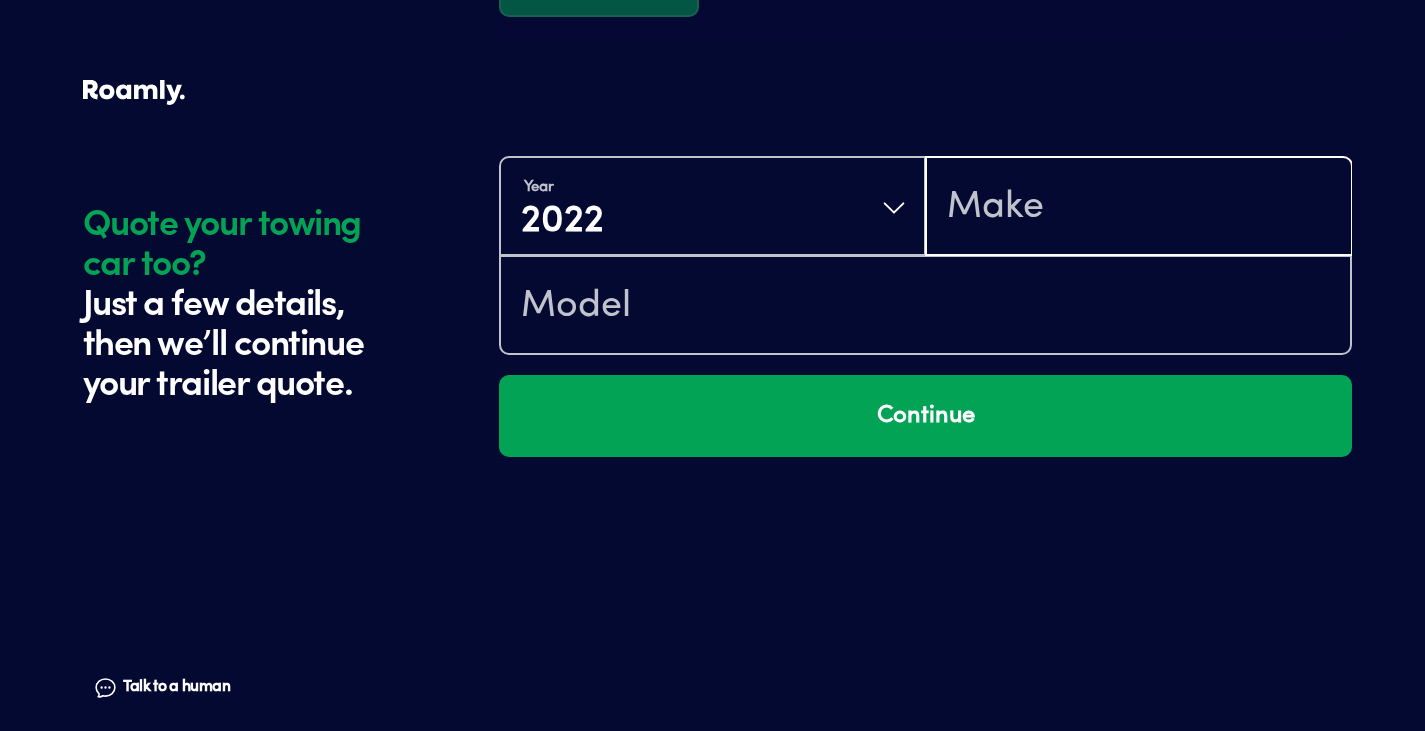 click at bounding box center [1138, 208] 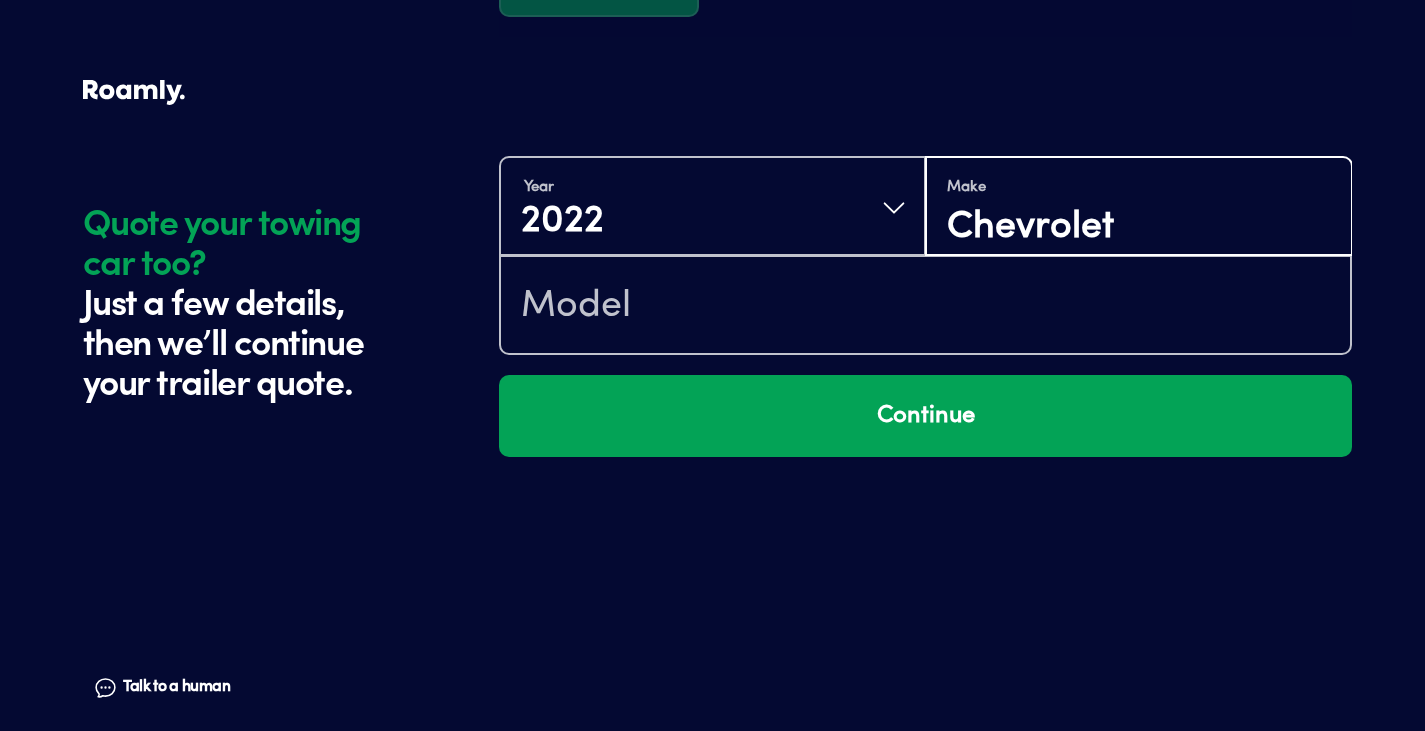 type on "Chevrolet" 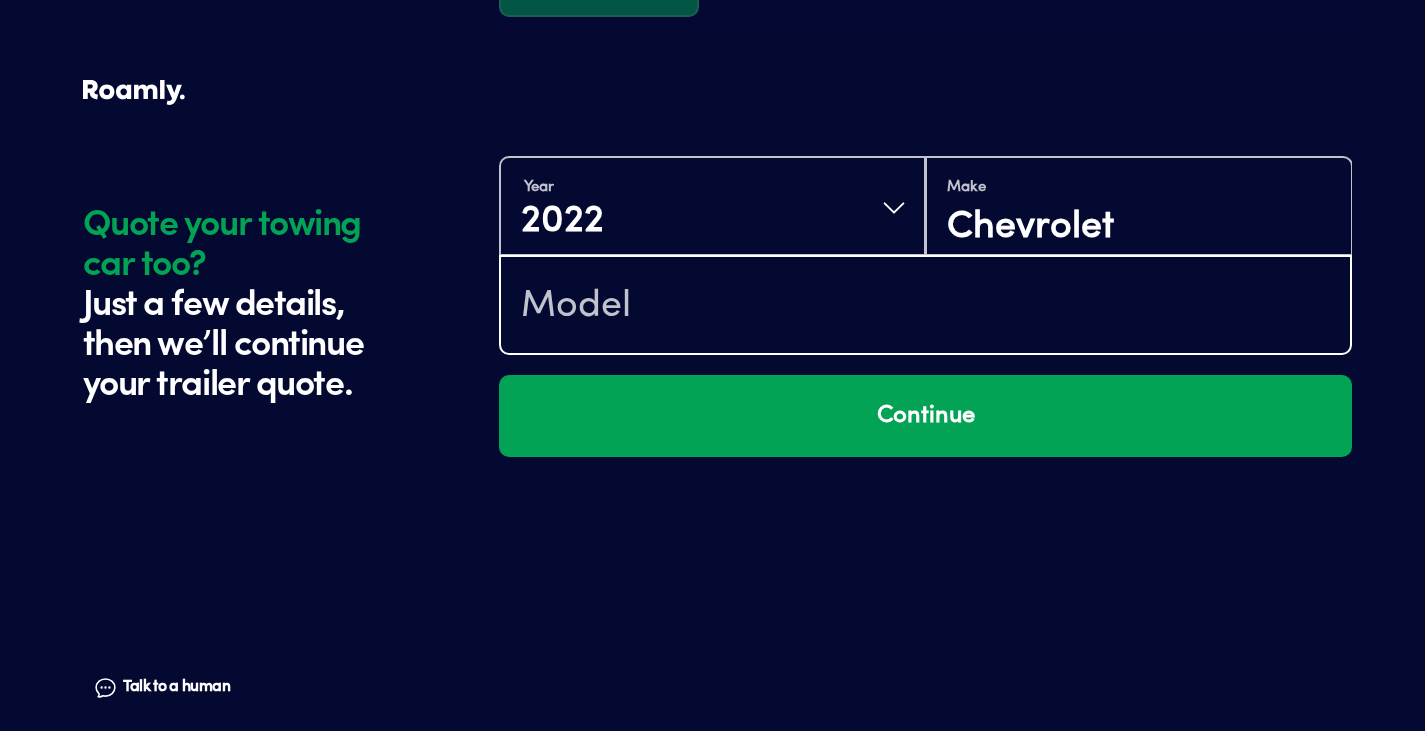 click at bounding box center (925, 307) 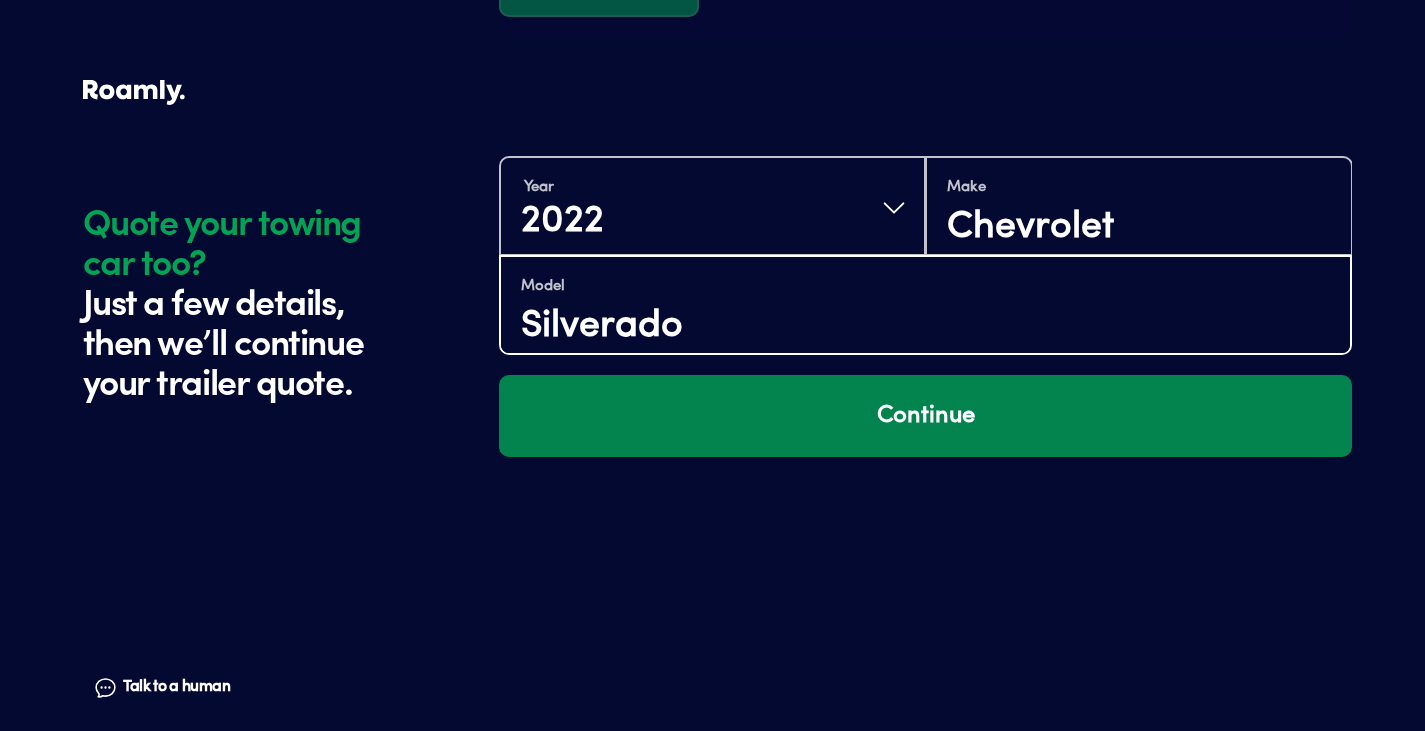 type on "Silverado" 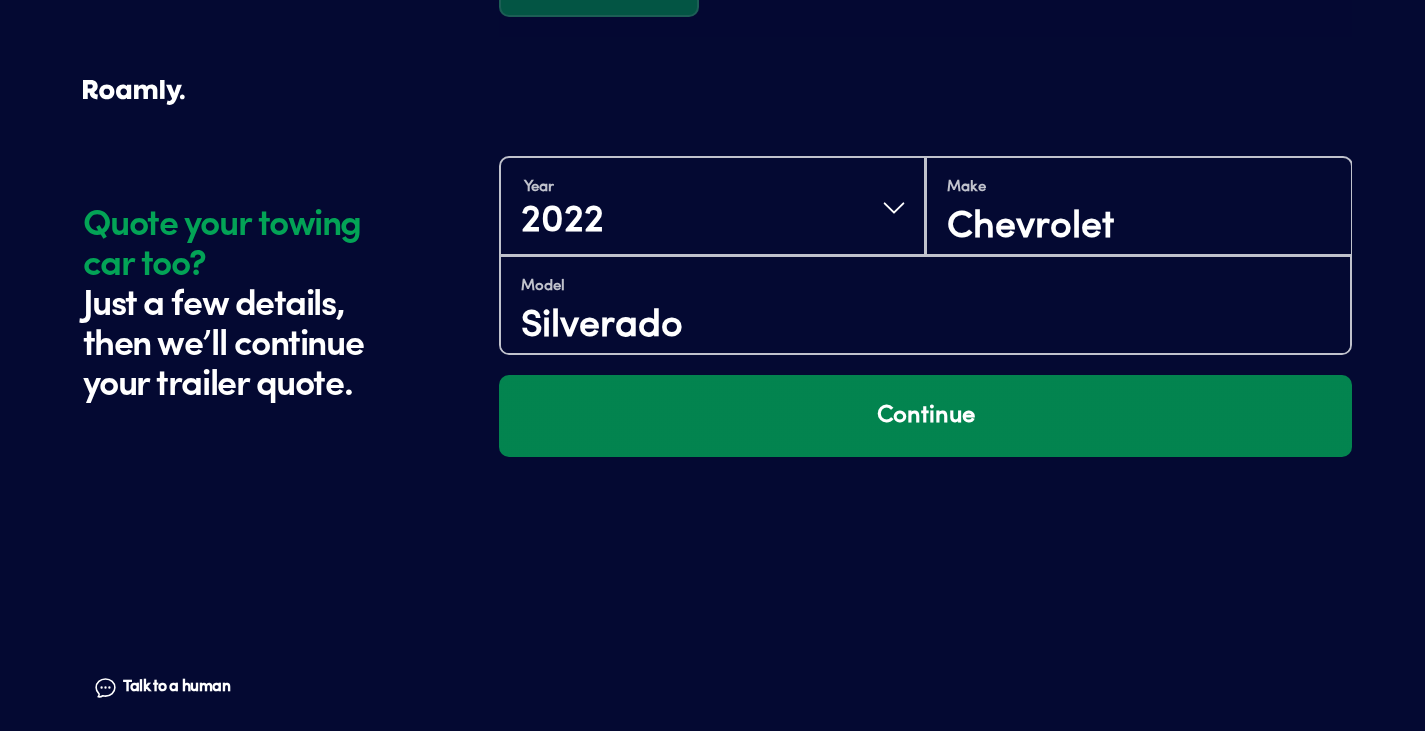 click on "Continue" at bounding box center (925, 416) 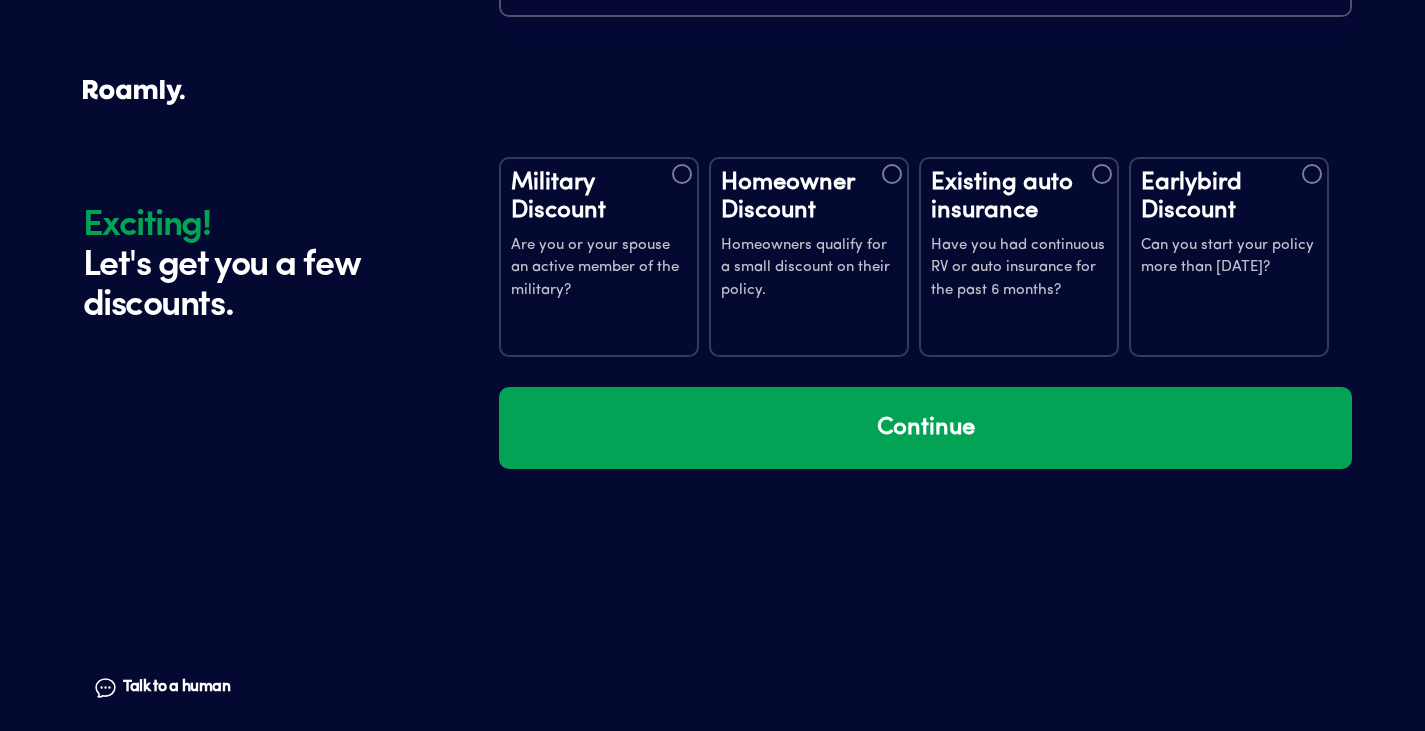 scroll, scrollTop: 3697, scrollLeft: 0, axis: vertical 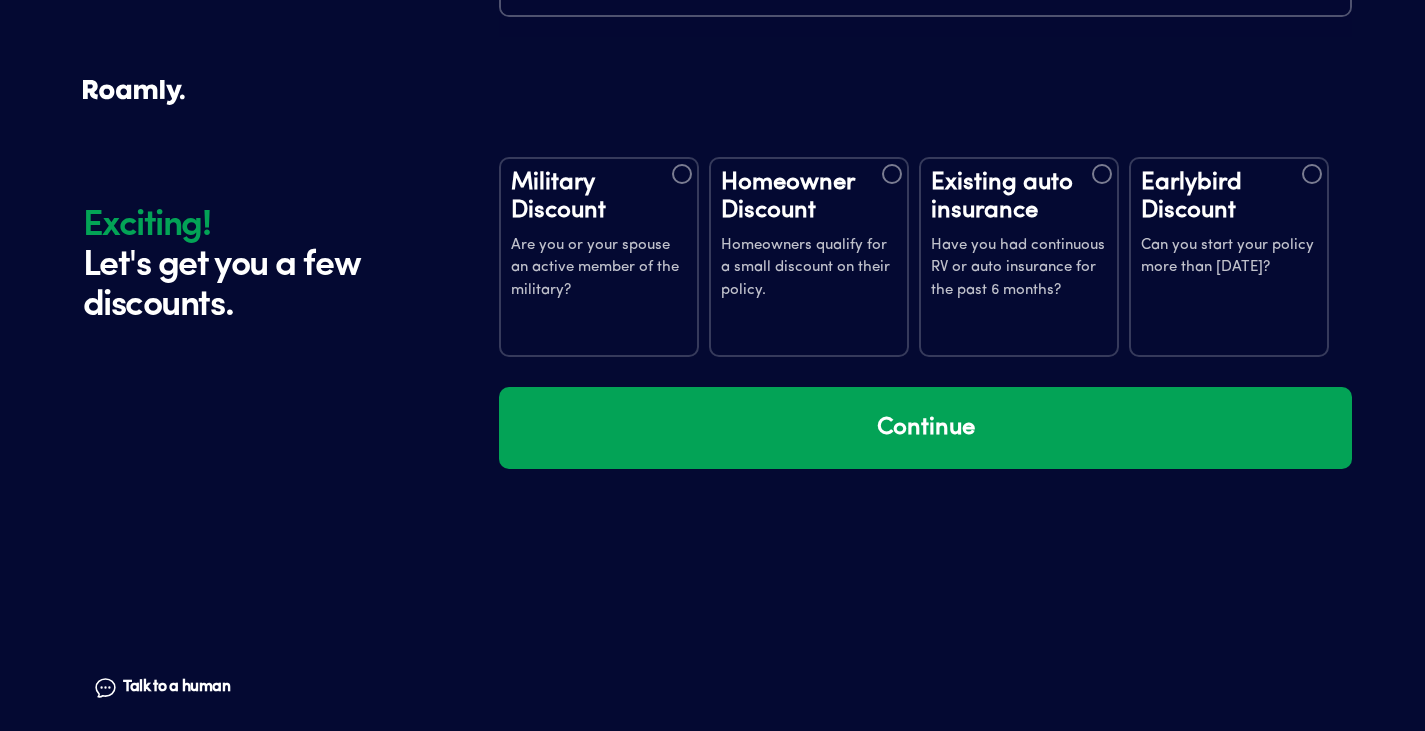 click at bounding box center (892, 174) 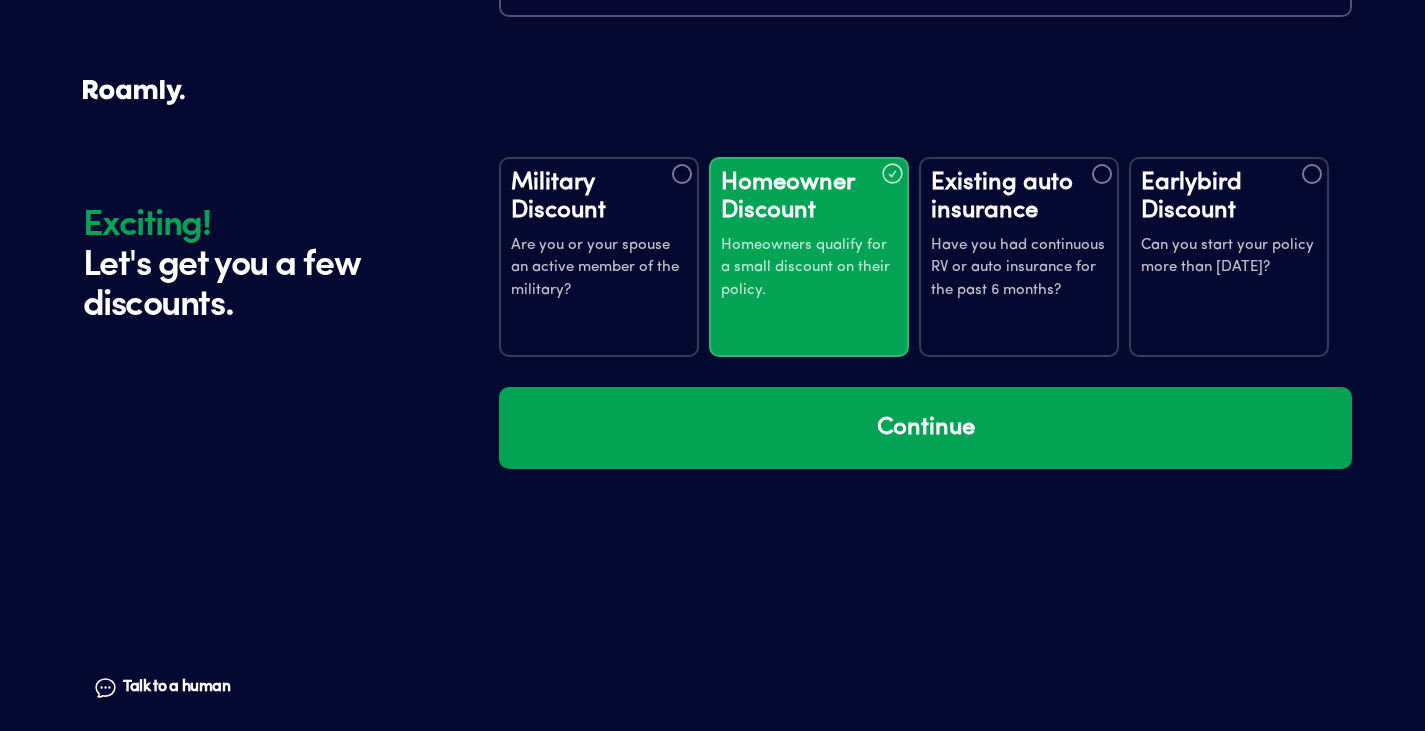 click on "Existing auto insurance Have you had continuous RV or auto insurance for the past 6 months?" at bounding box center [1019, 257] 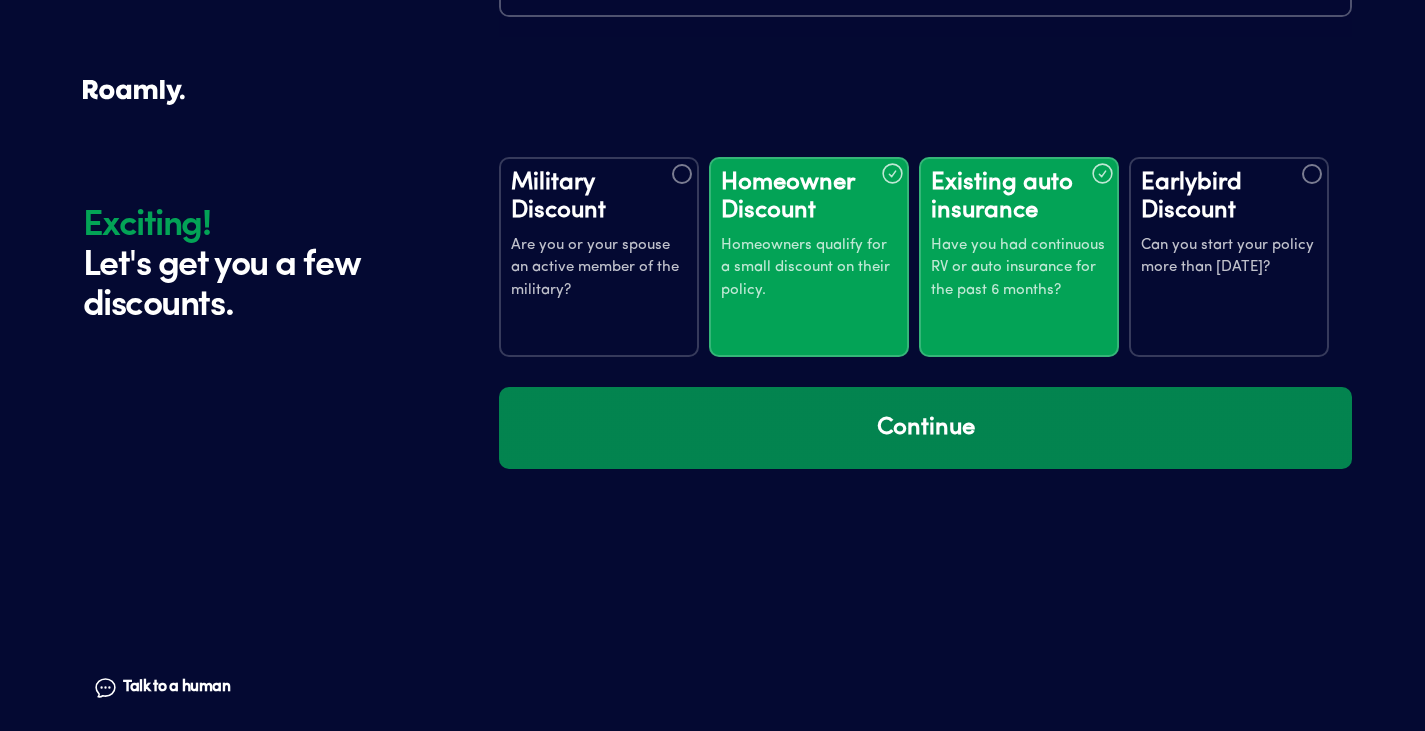 click on "Continue" at bounding box center [925, 428] 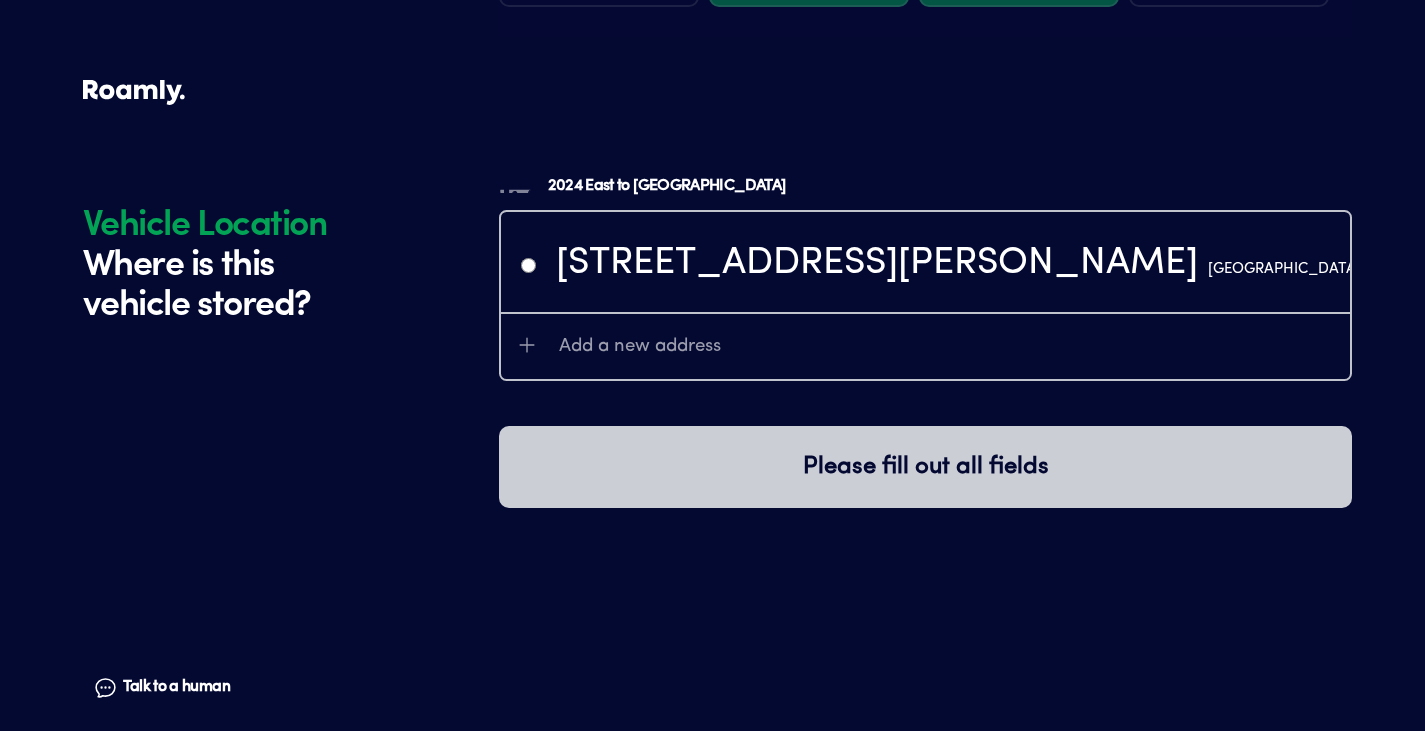 scroll, scrollTop: 4087, scrollLeft: 0, axis: vertical 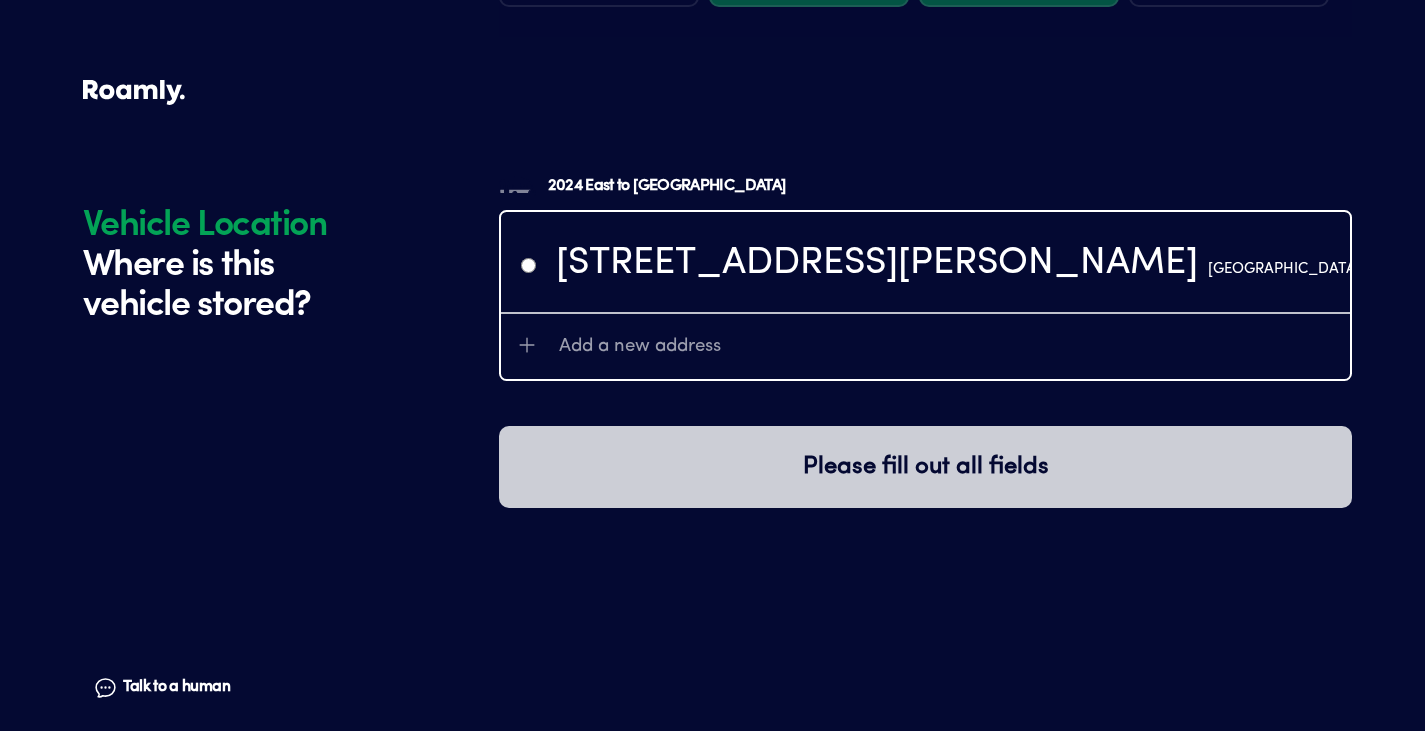 click at bounding box center (528, 265) 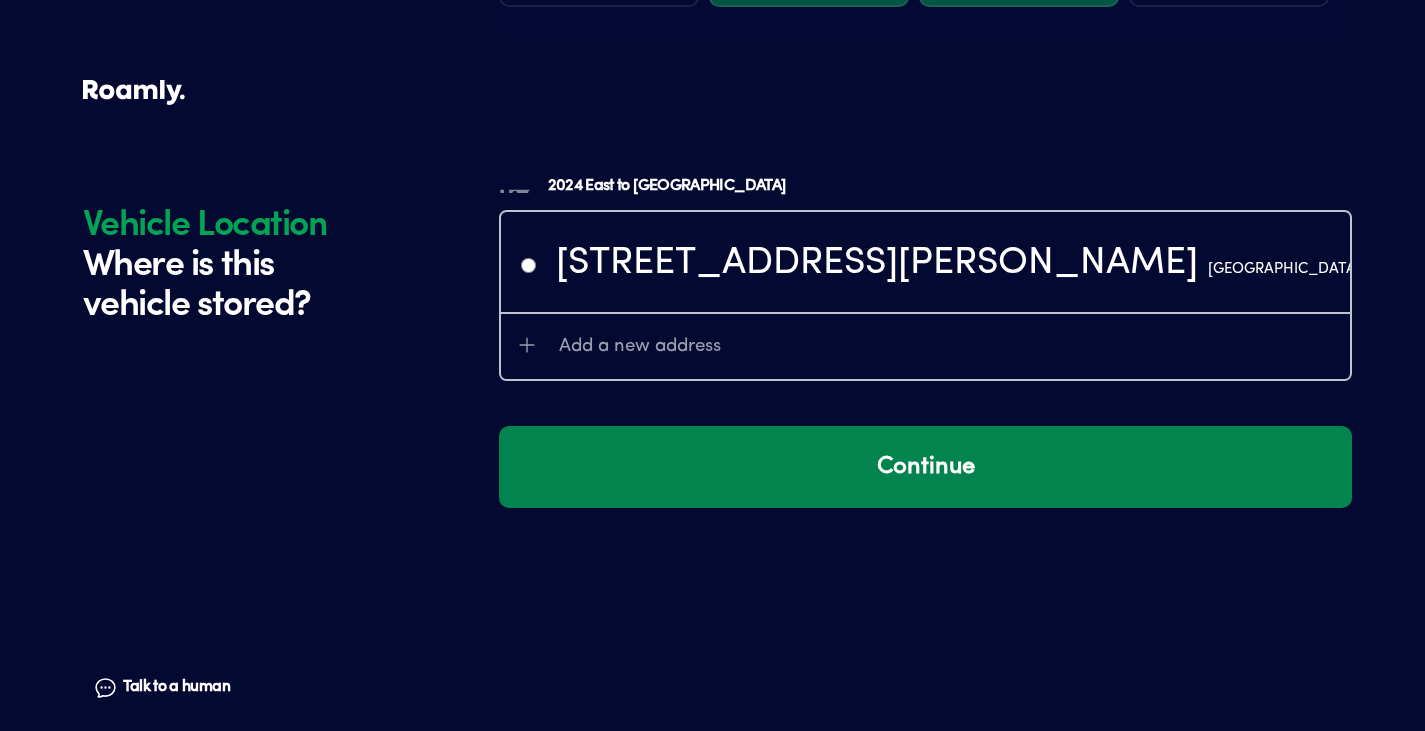 click on "Continue" at bounding box center (925, 467) 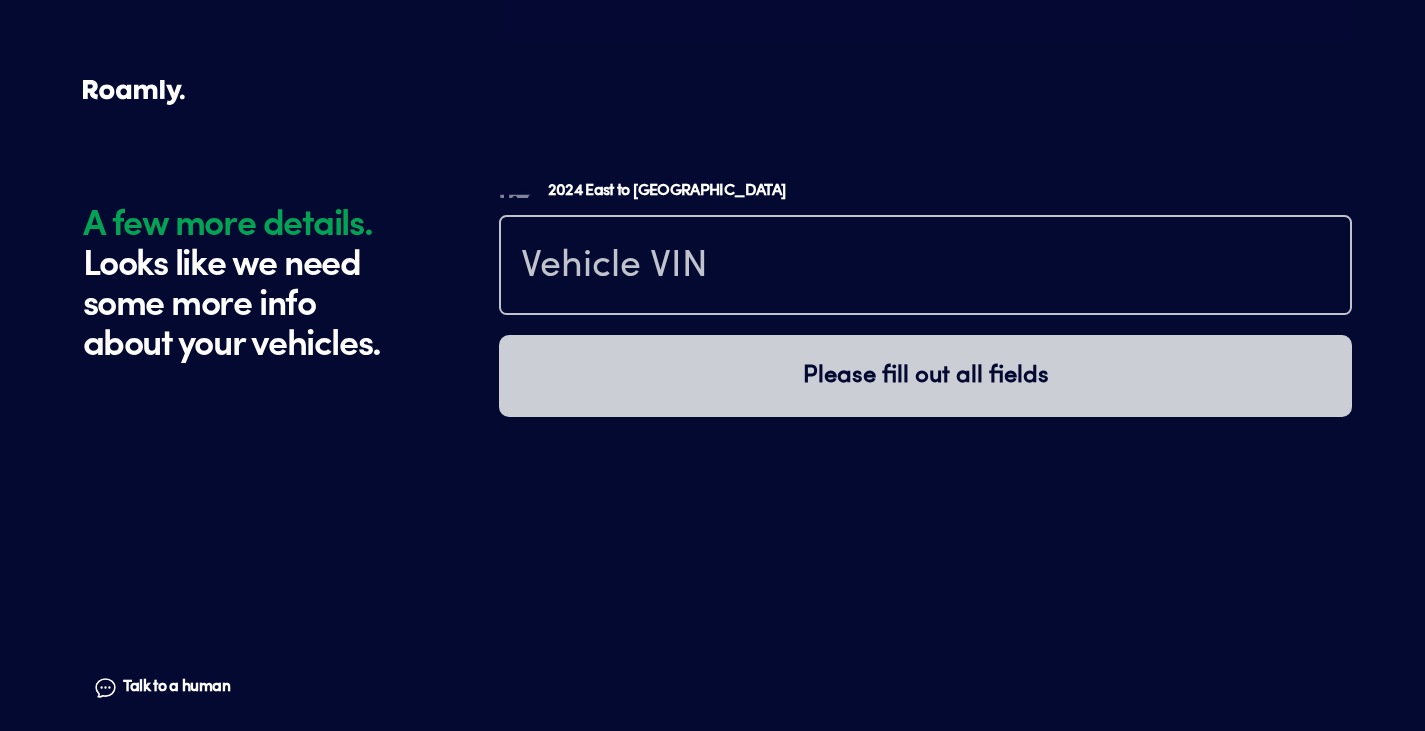 scroll, scrollTop: 4526, scrollLeft: 0, axis: vertical 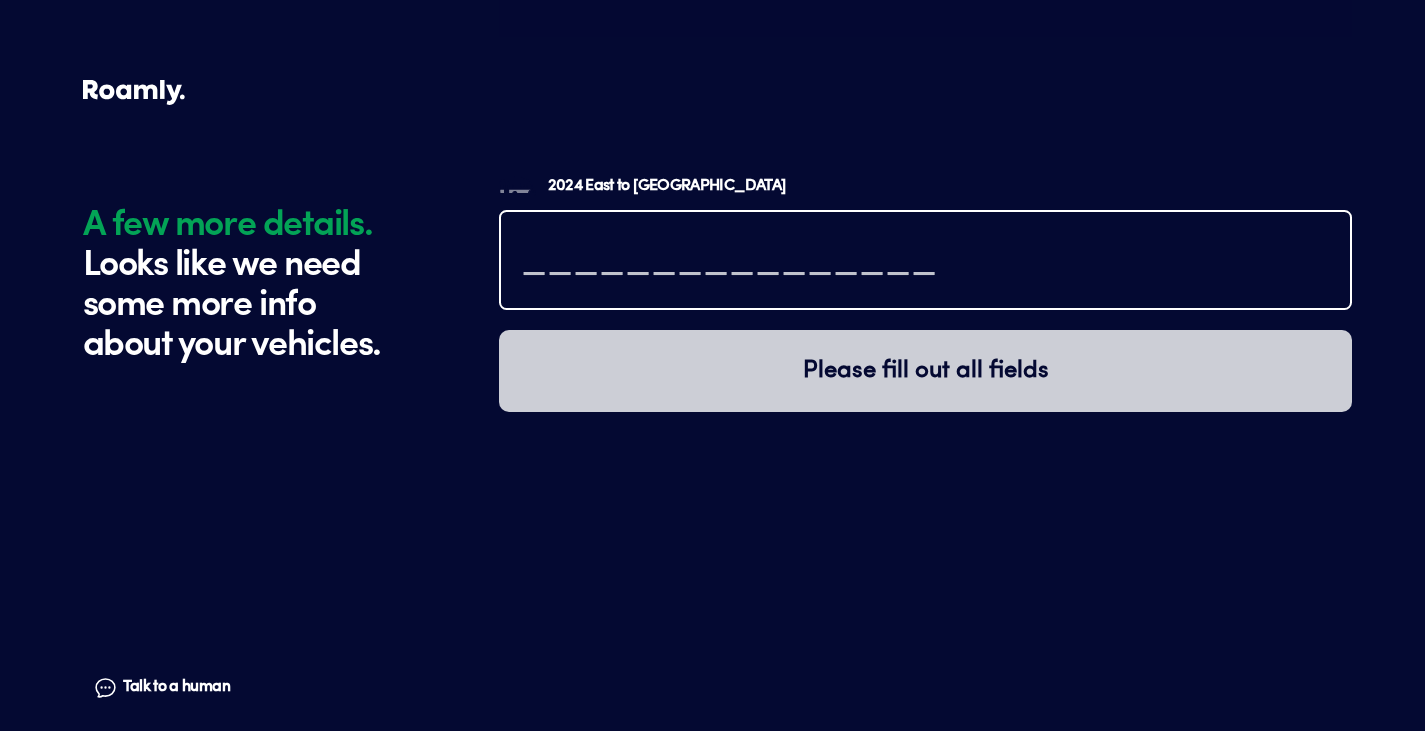 click at bounding box center [925, 262] 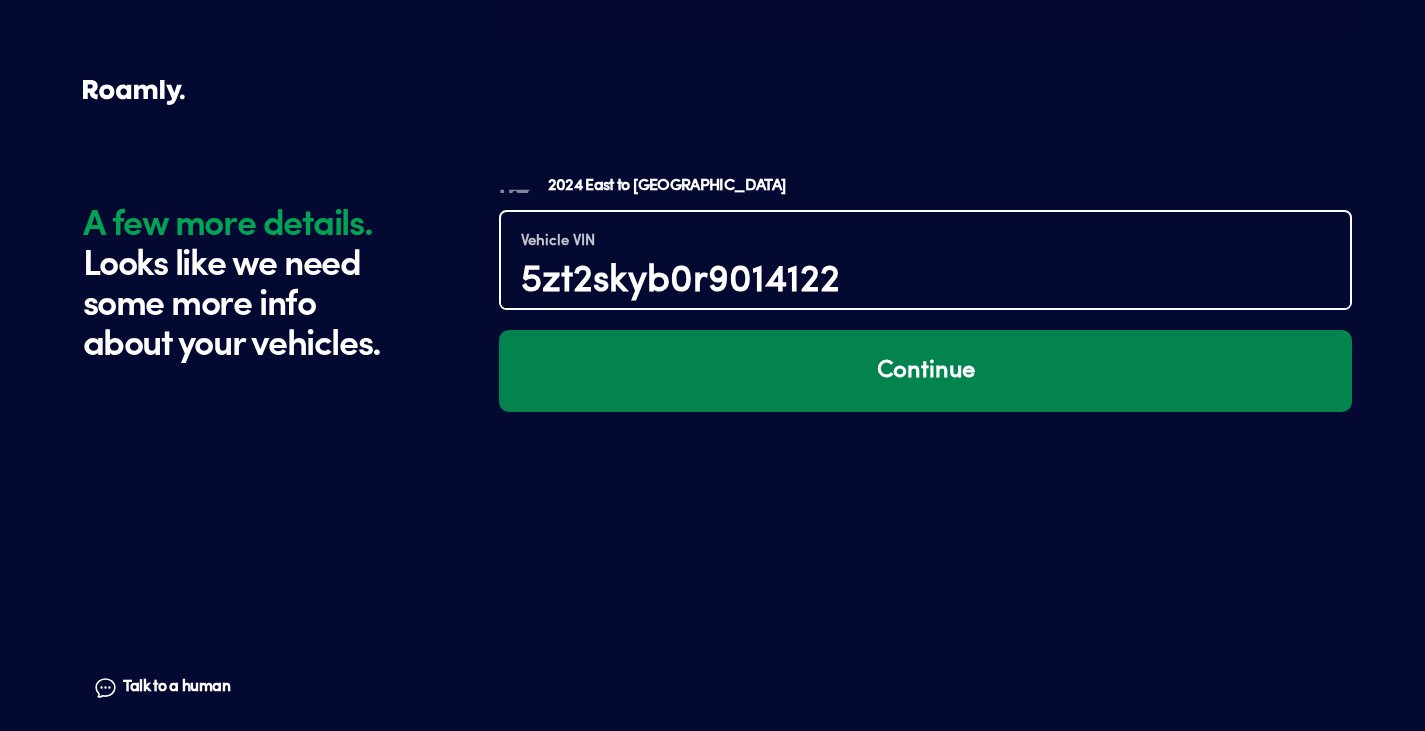 type on "5zt2skyb0r9014122" 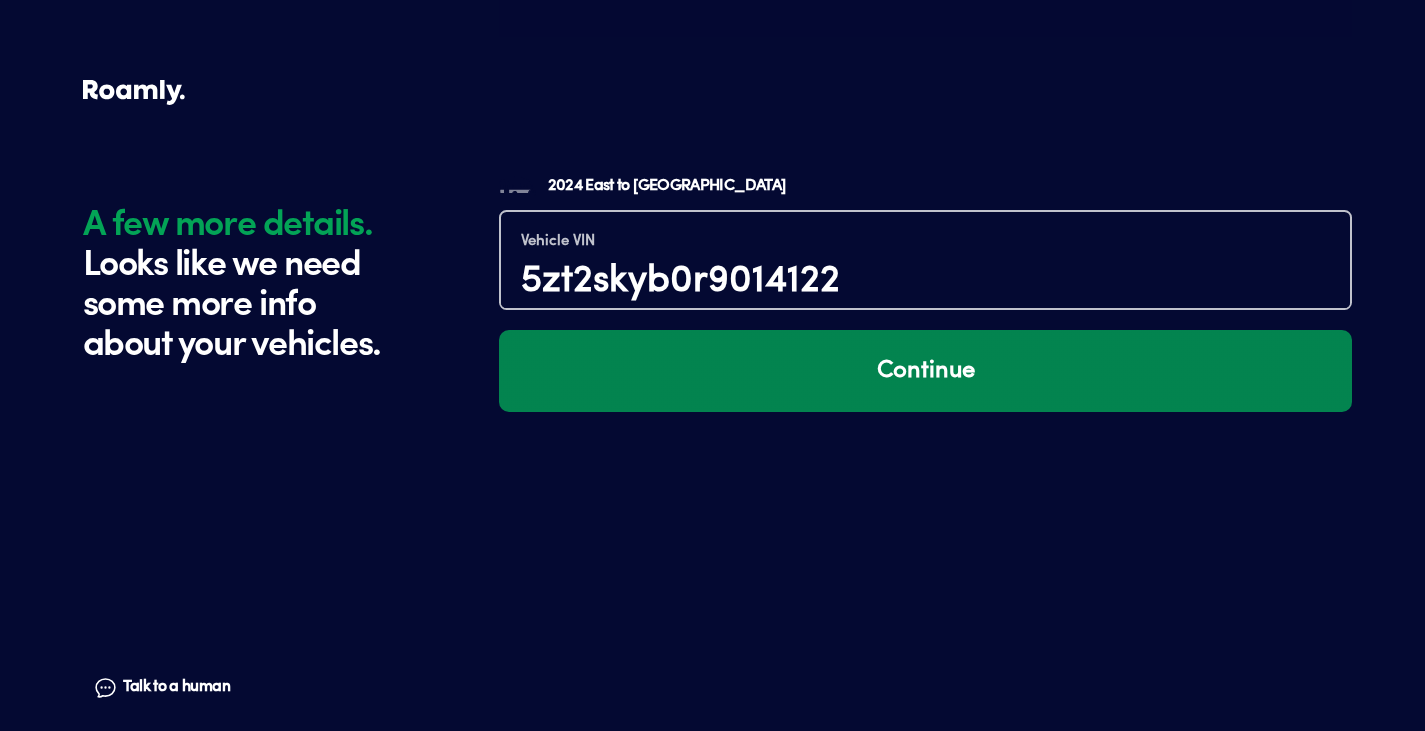 click on "Continue" at bounding box center (925, 371) 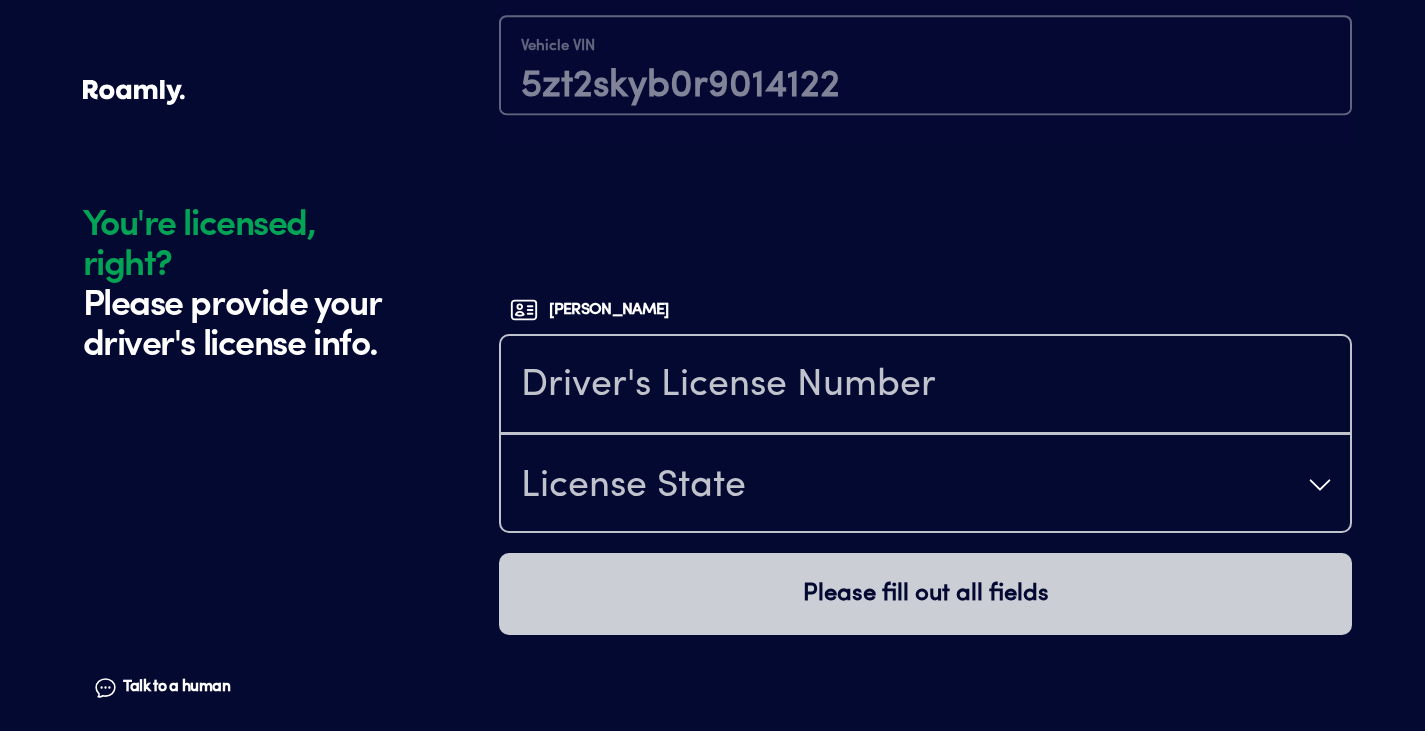 scroll, scrollTop: 4869, scrollLeft: 0, axis: vertical 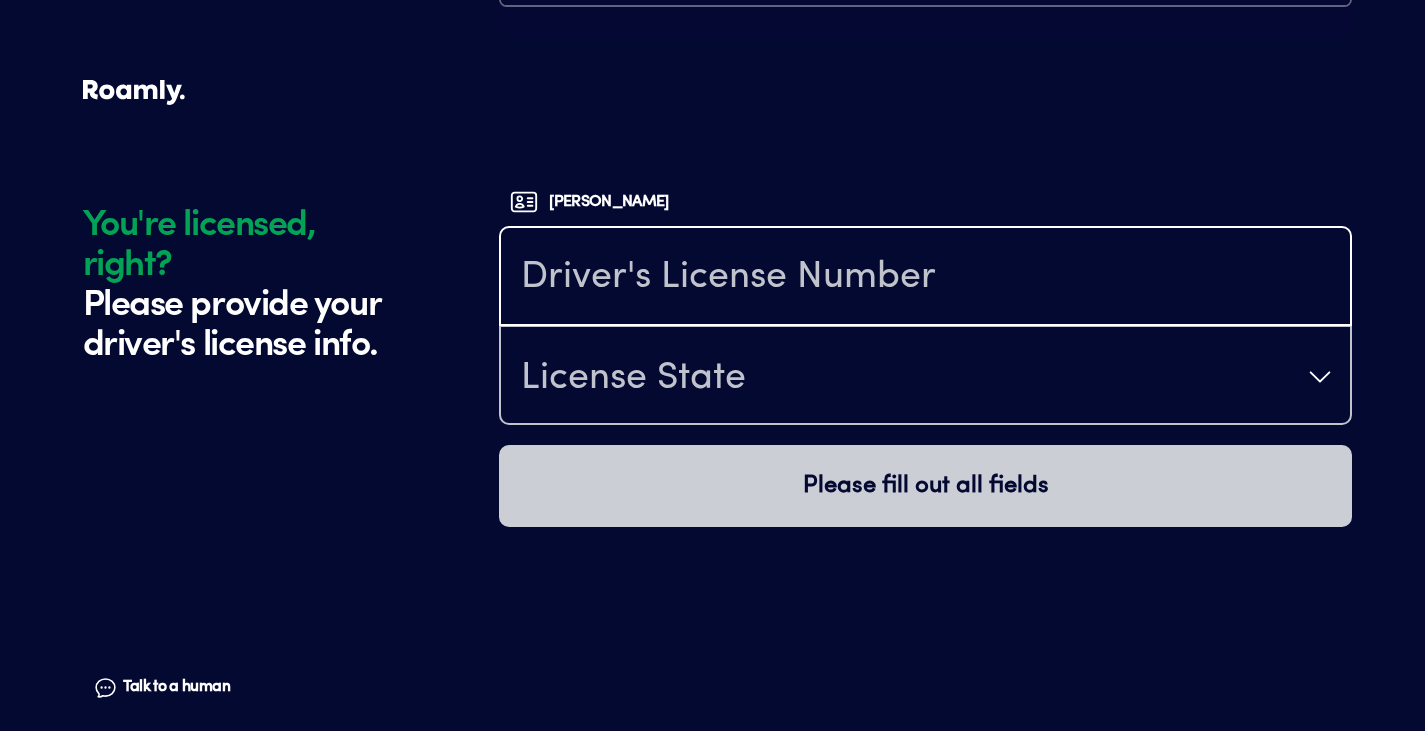 click at bounding box center (925, 278) 